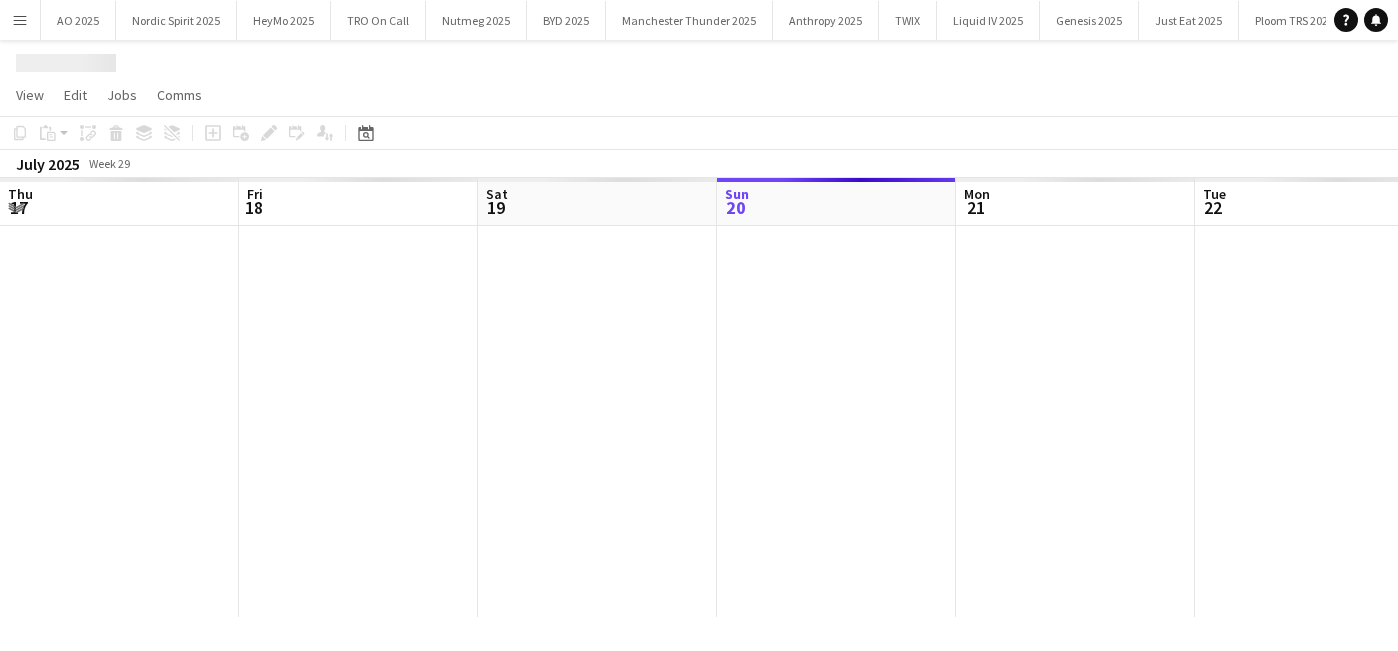 scroll, scrollTop: 0, scrollLeft: 0, axis: both 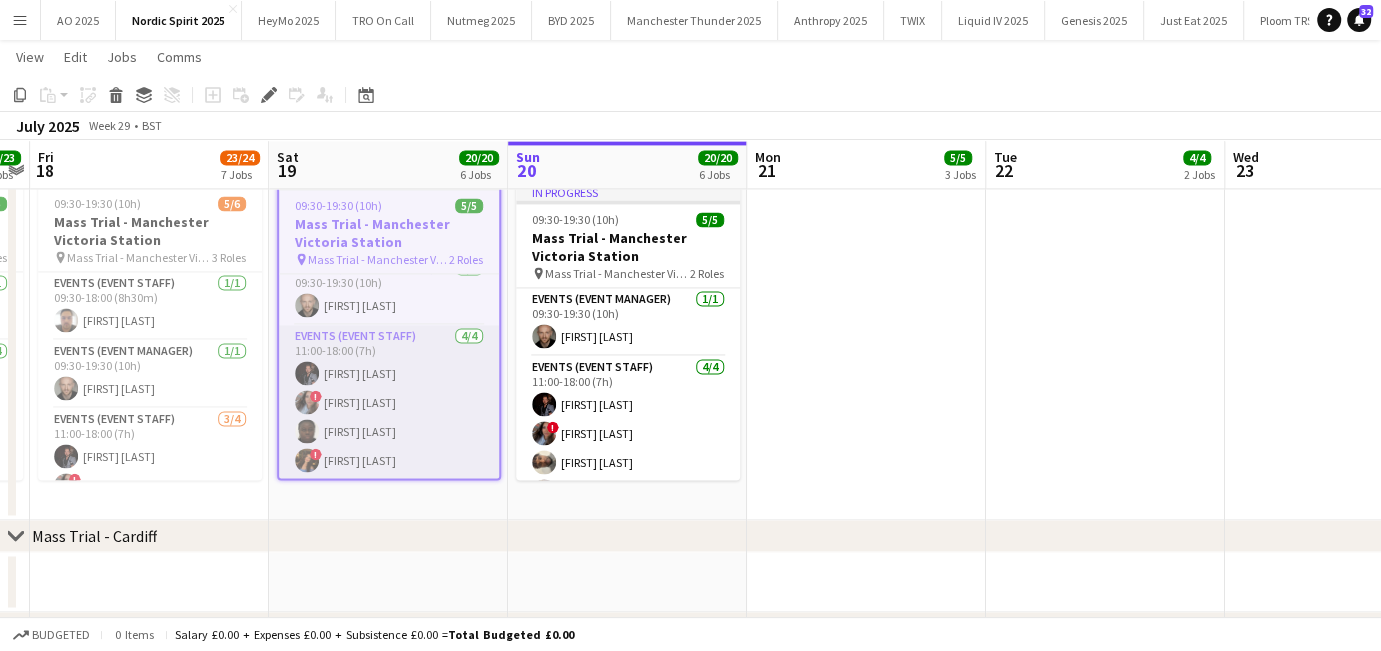 click on "Events (Event Staff) 4/4 11:00-18:00 (7h) ! ! !" at bounding box center (389, 402) 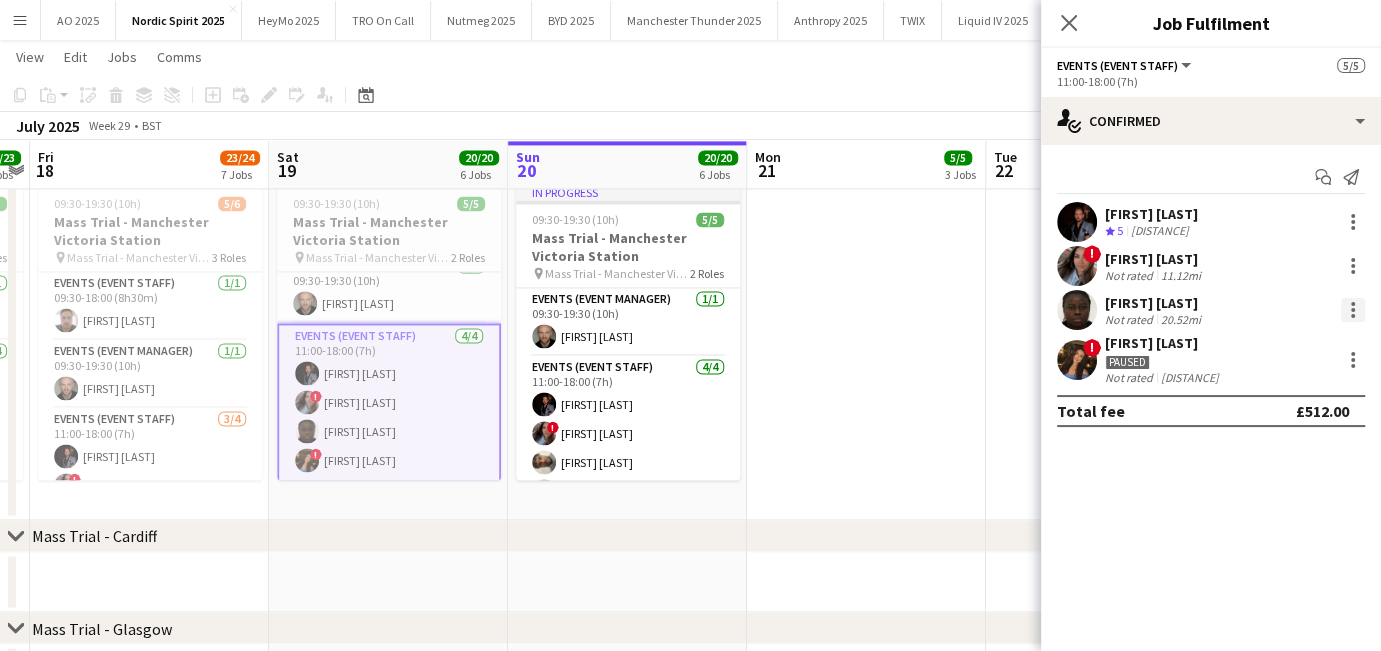 click at bounding box center [1353, 304] 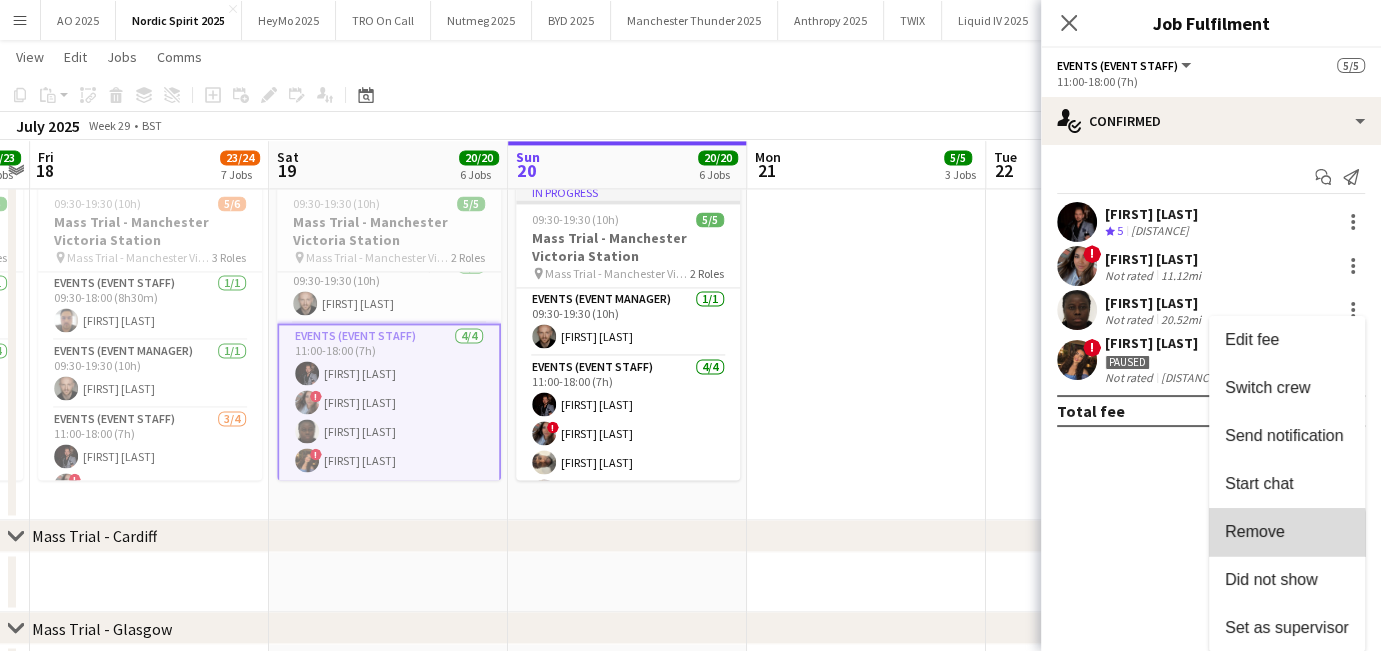click on "Remove" at bounding box center [1255, 531] 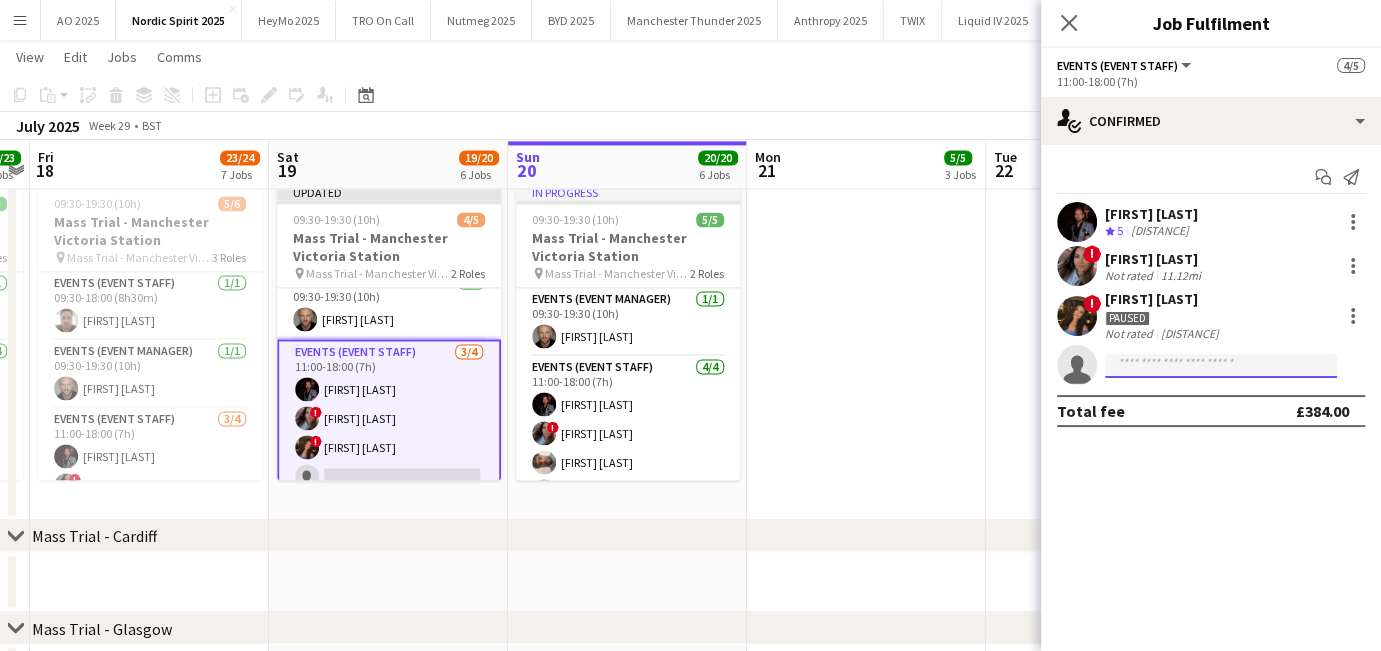 click 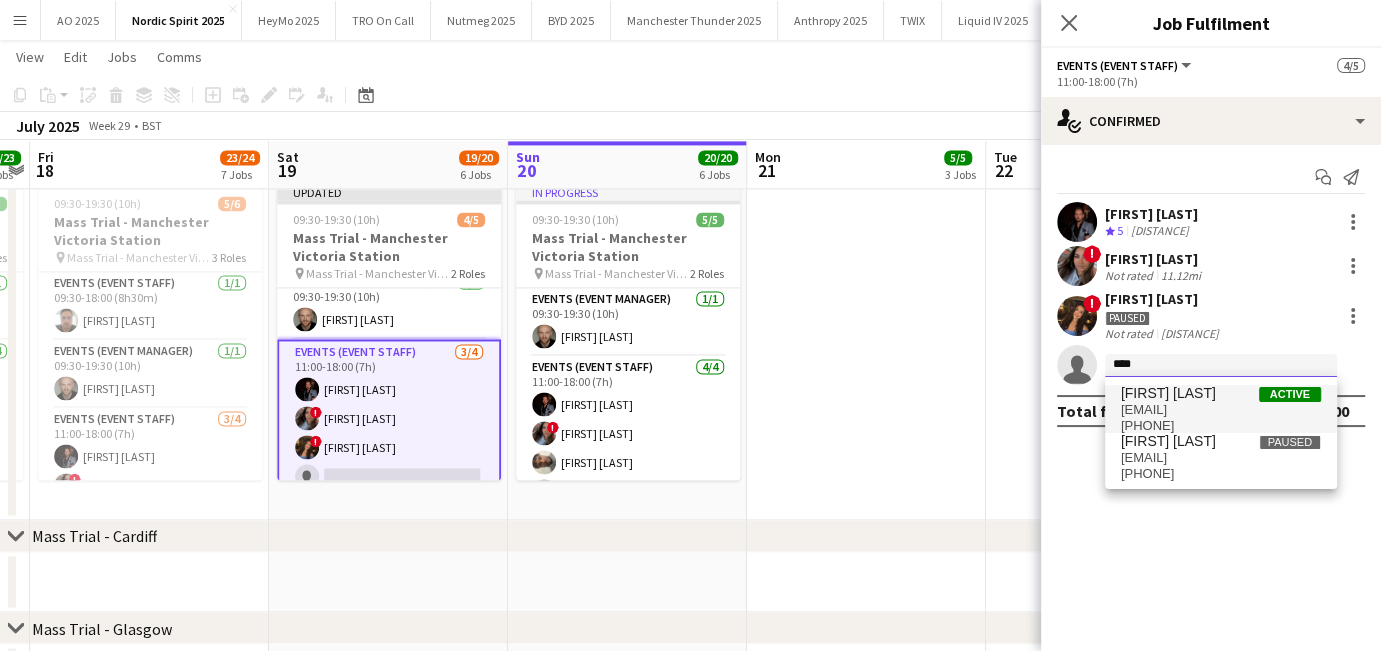 type on "****" 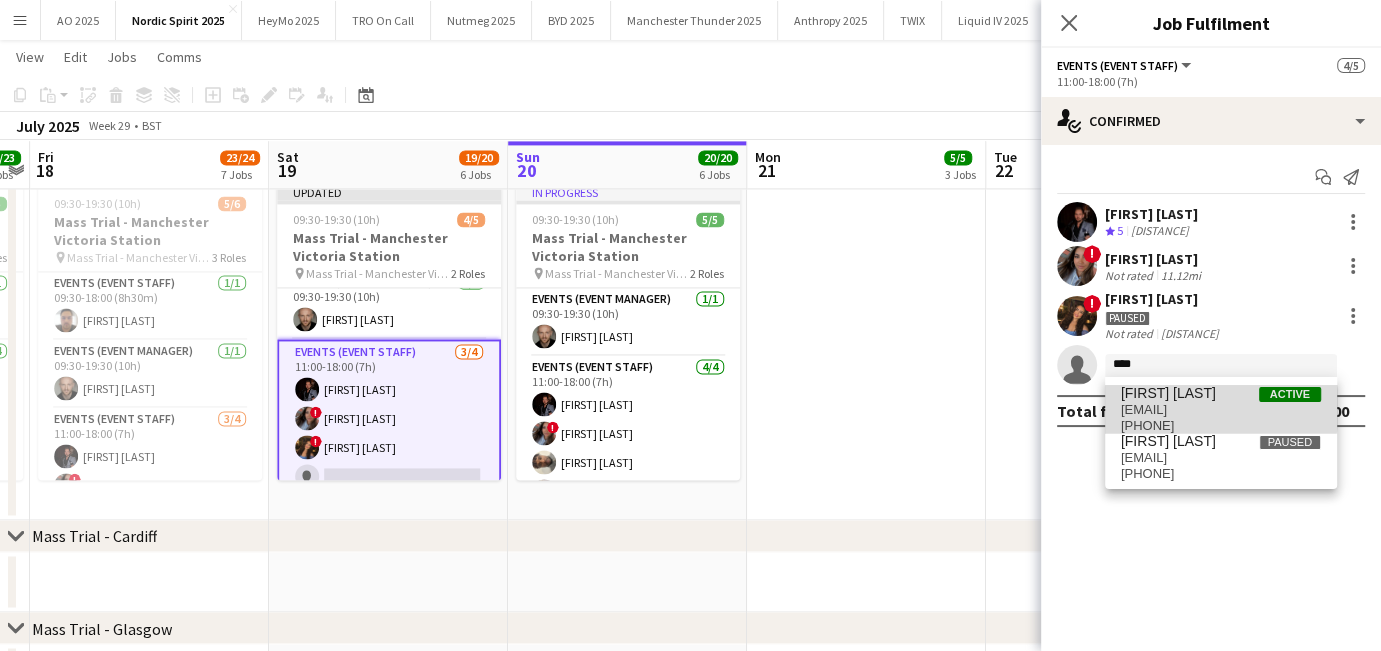 click on "[EMAIL]" at bounding box center [1221, 410] 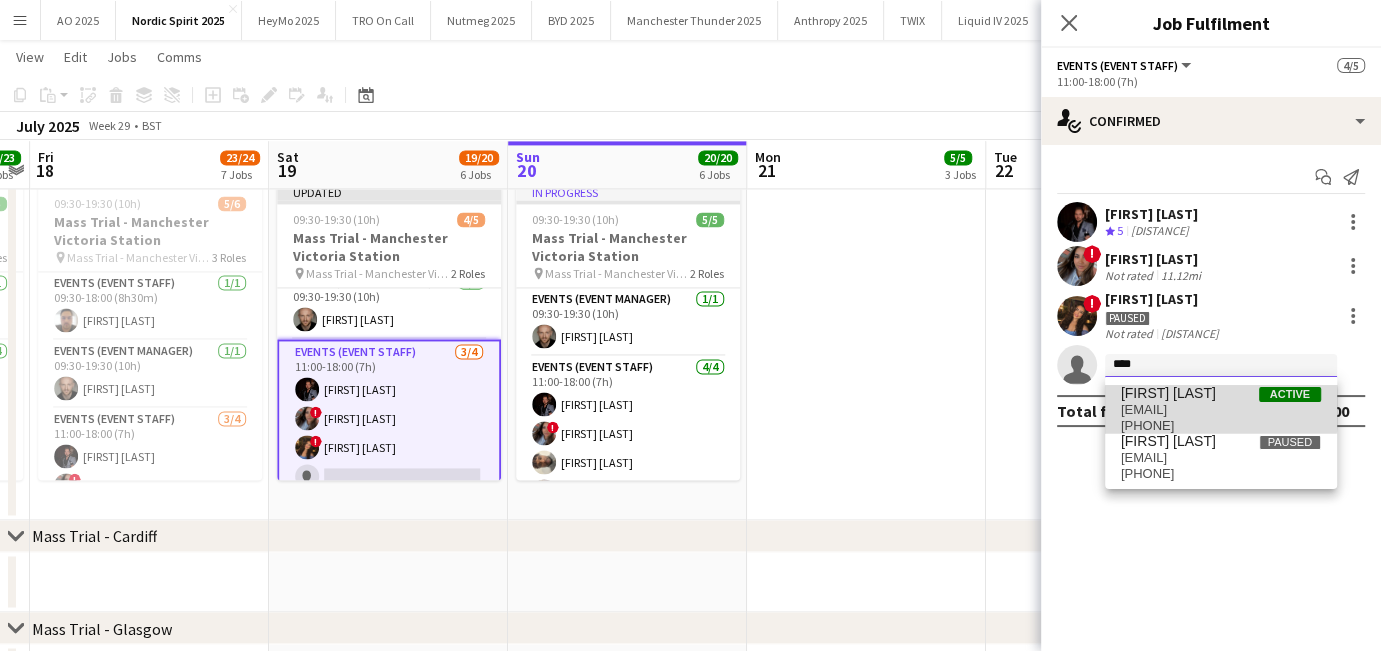 type 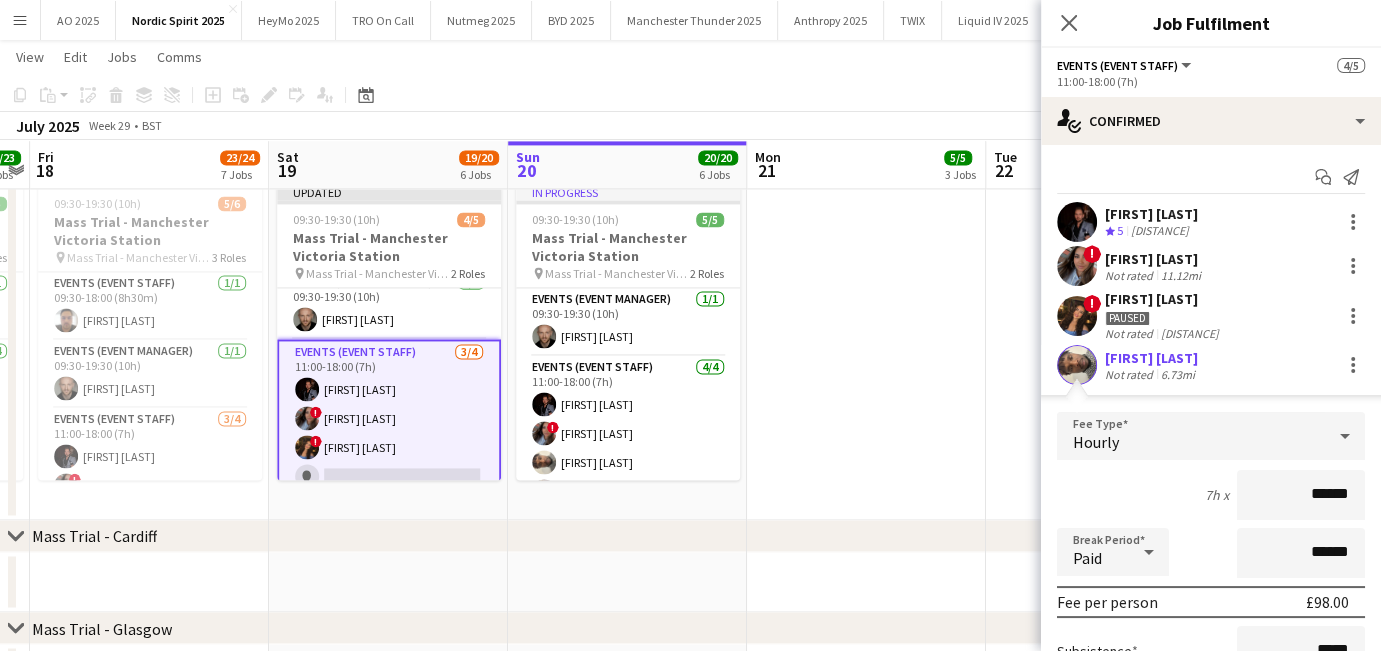 scroll, scrollTop: 242, scrollLeft: 0, axis: vertical 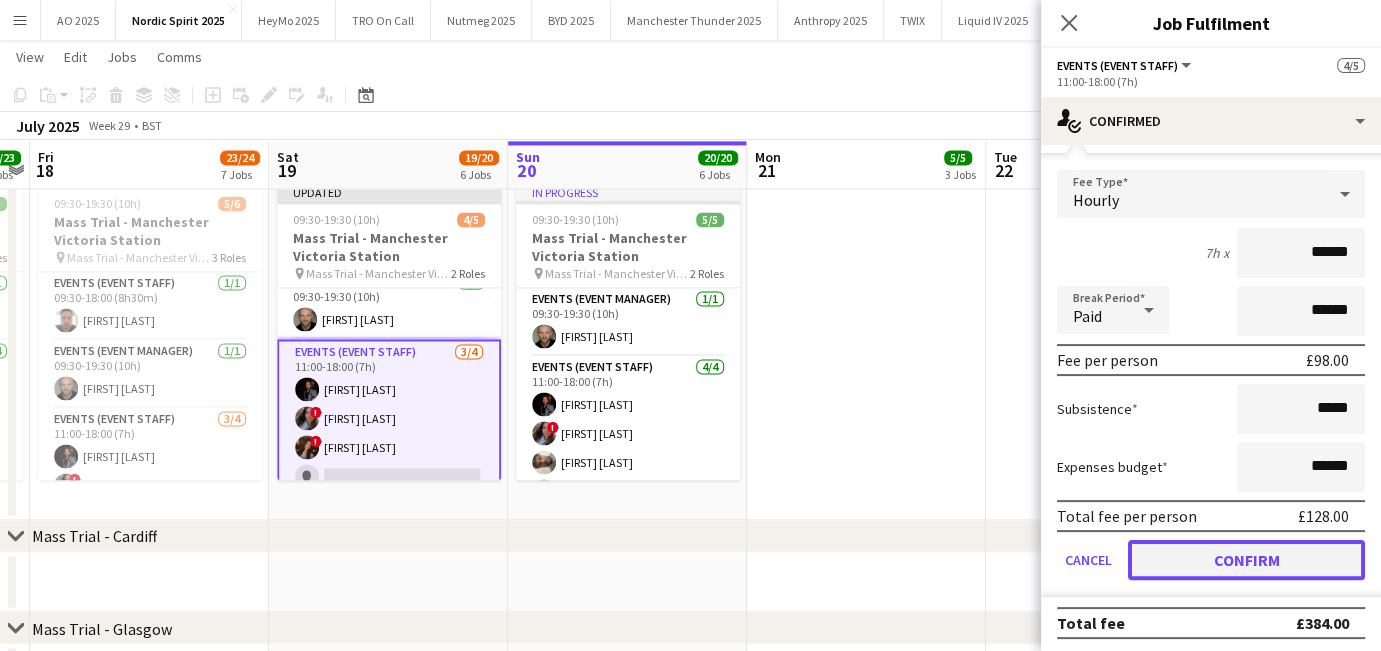 click on "Confirm" at bounding box center [1246, 560] 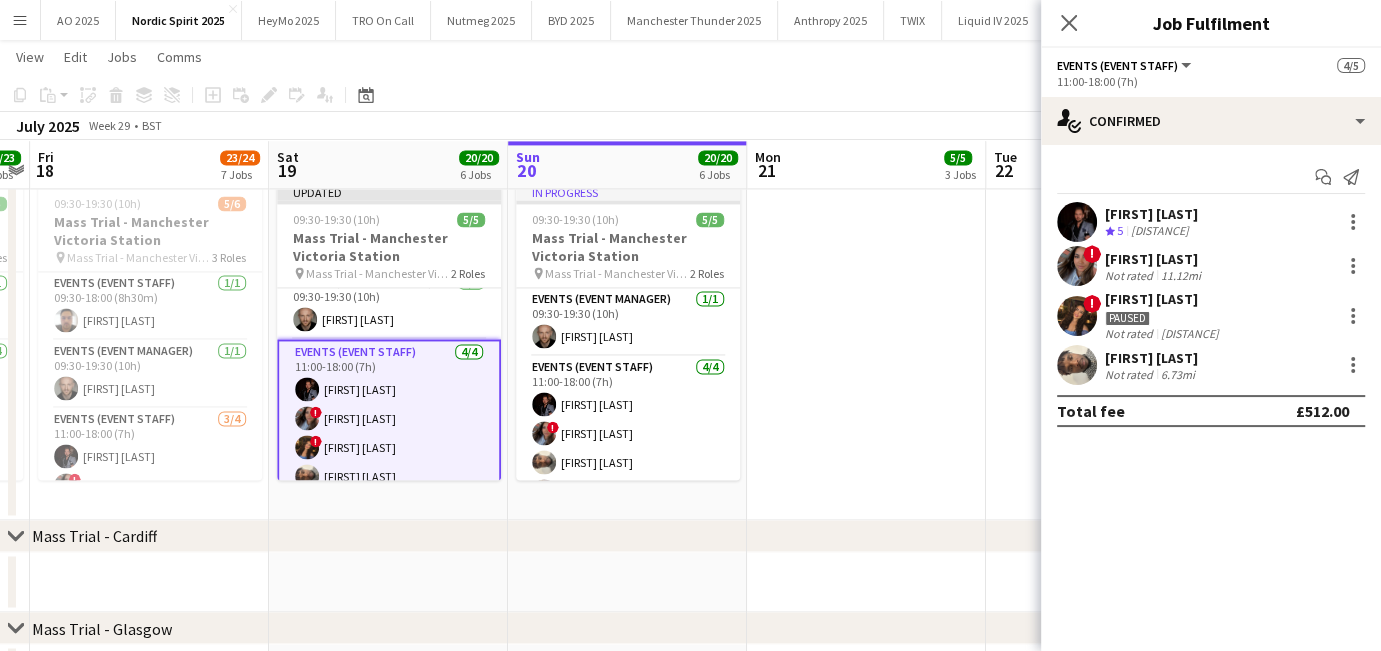 scroll, scrollTop: 0, scrollLeft: 0, axis: both 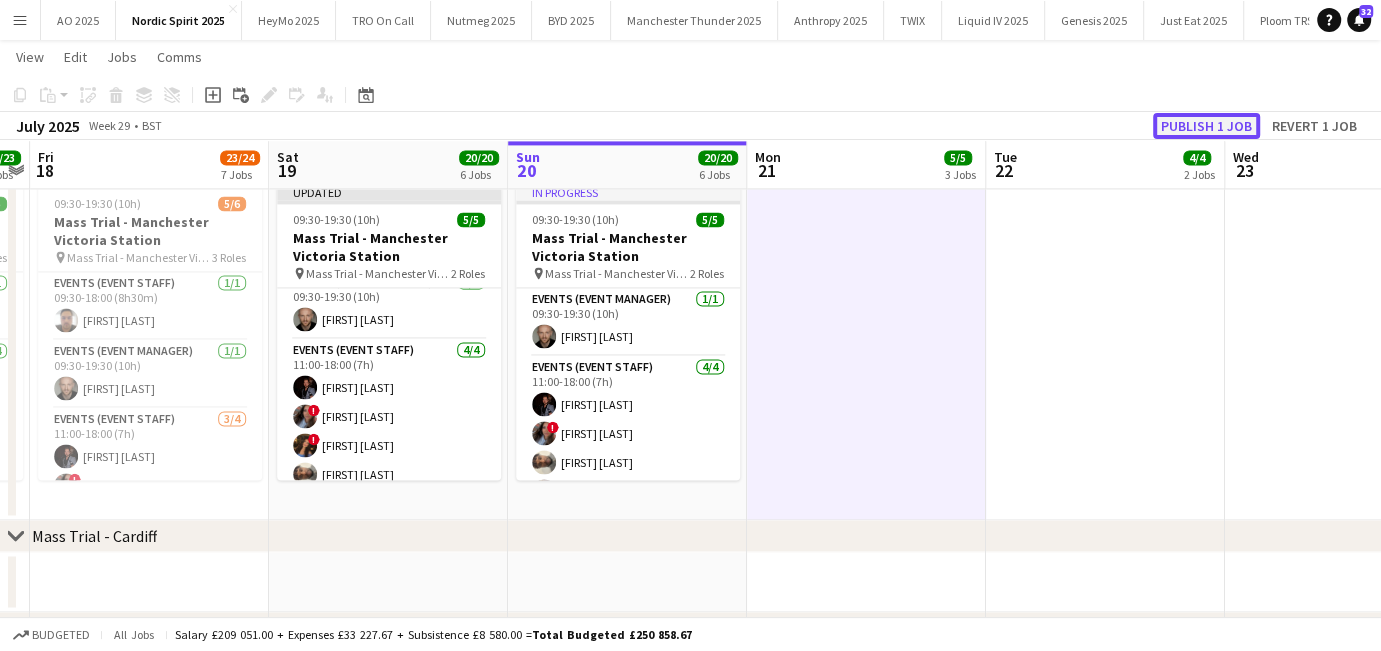 click on "Publish 1 job" 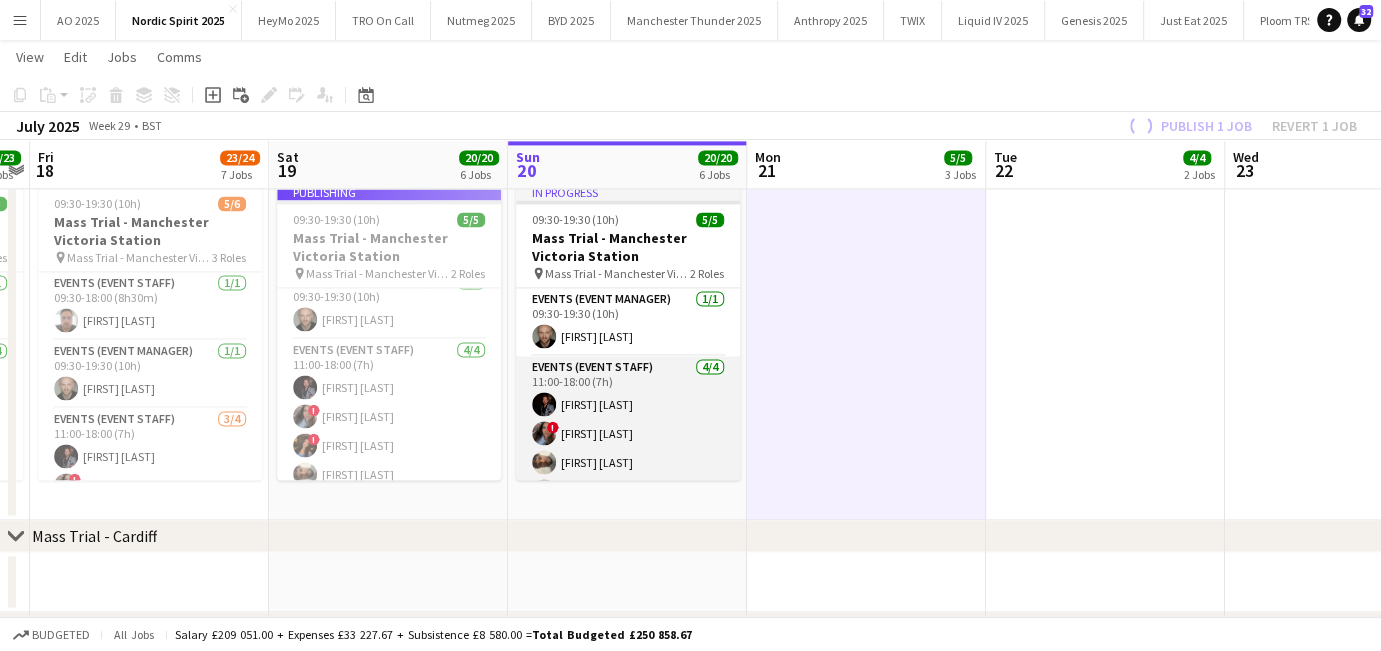 scroll, scrollTop: 30, scrollLeft: 0, axis: vertical 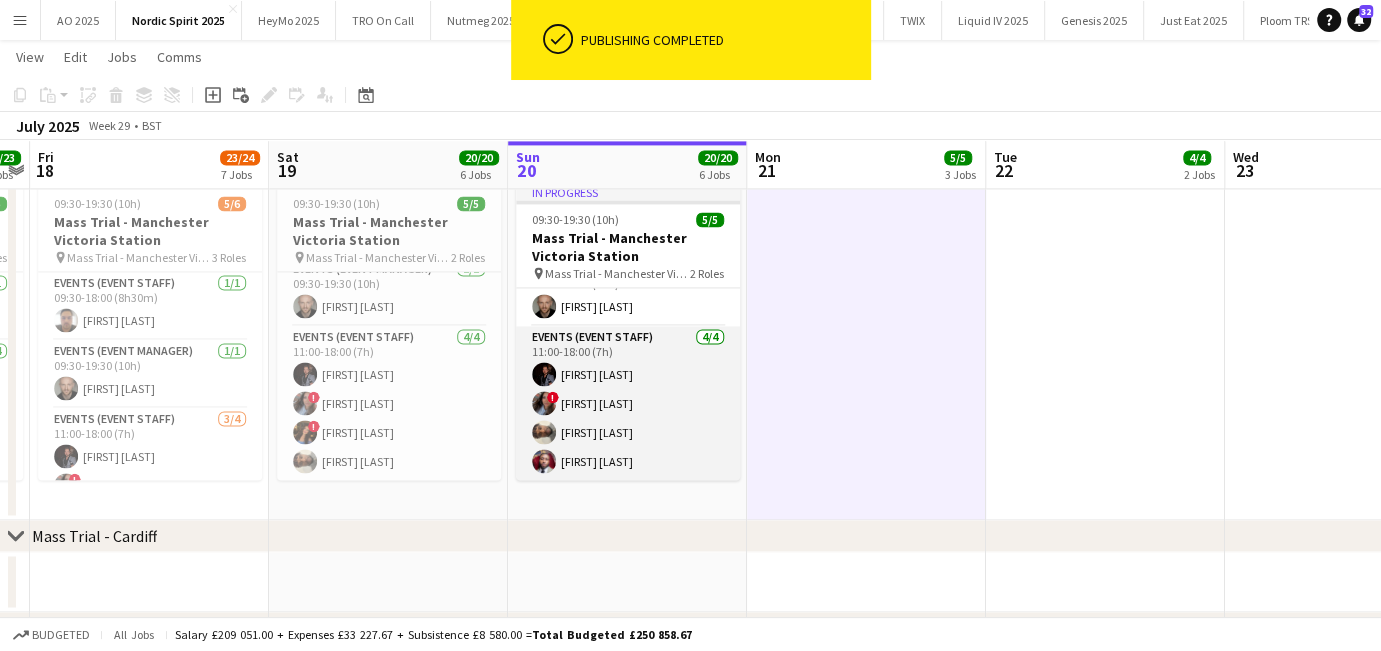 click on "Events (Event Staff) 4/4 11:00-18:00 (7h) ! !" at bounding box center (628, 403) 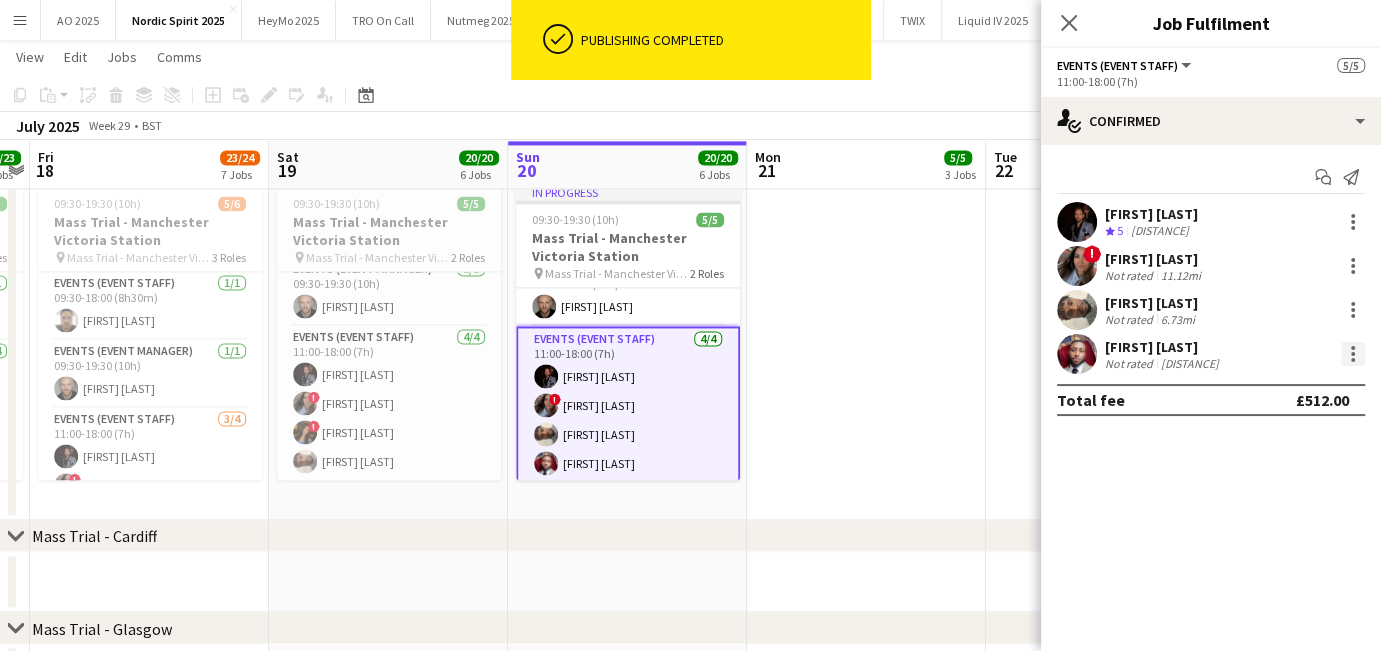 click at bounding box center [1353, 354] 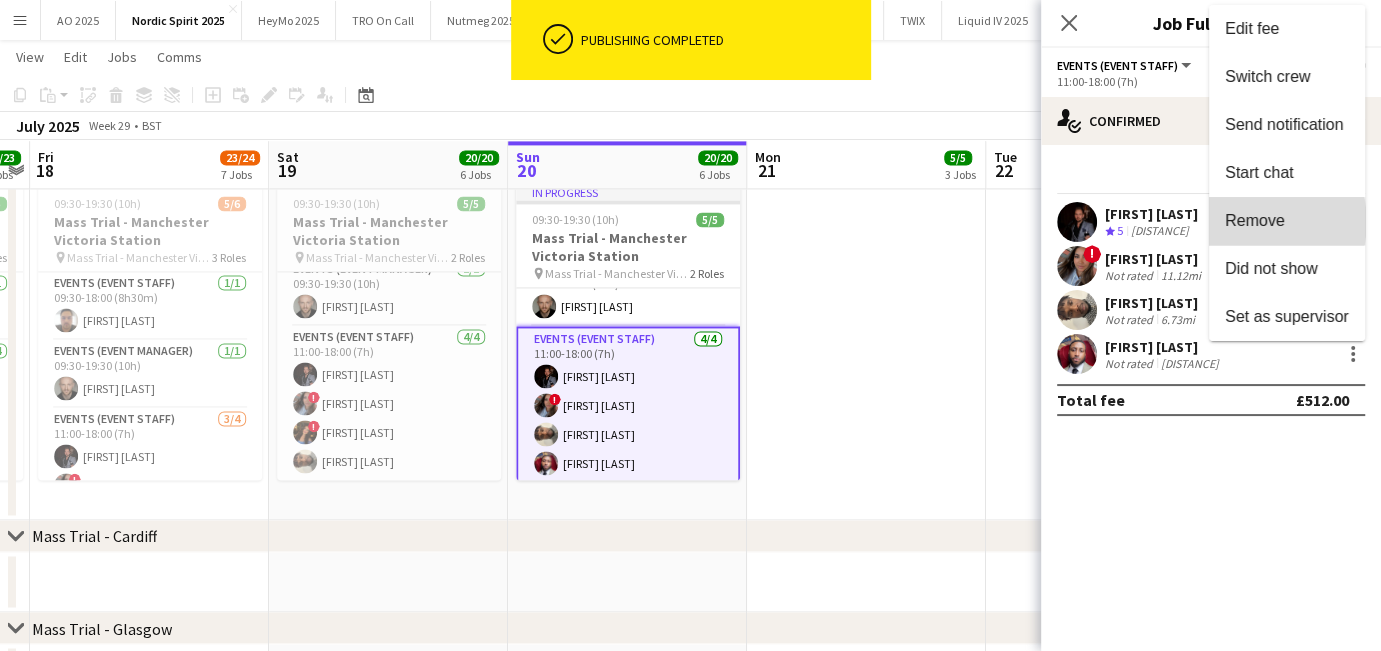 click on "Remove" at bounding box center [1255, 220] 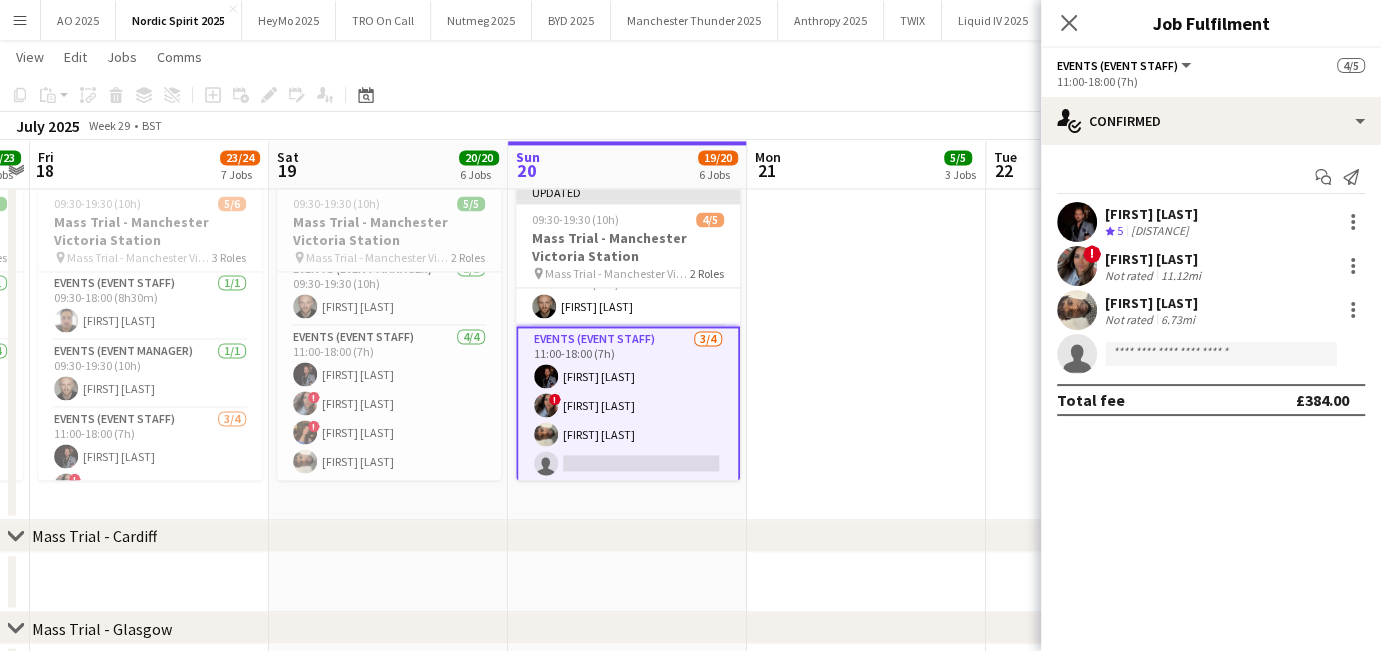 click at bounding box center (866, 348) 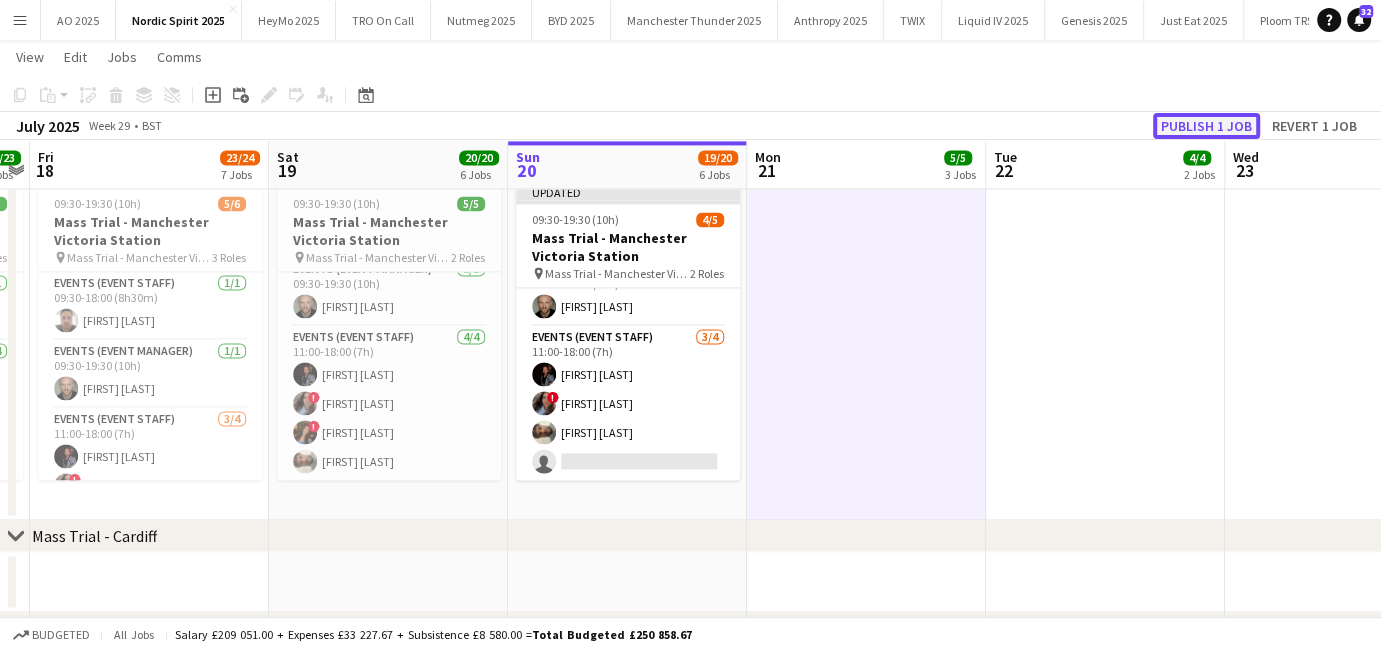 click on "Publish 1 job" 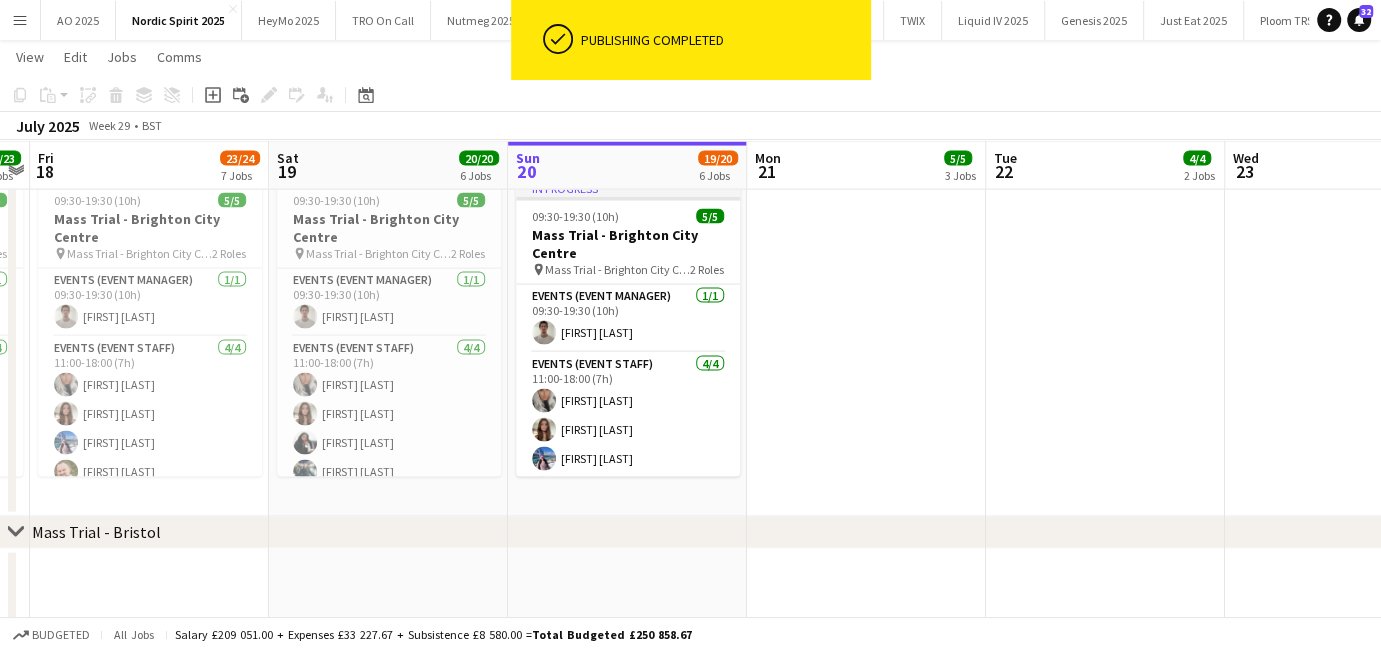 scroll, scrollTop: 2899, scrollLeft: 0, axis: vertical 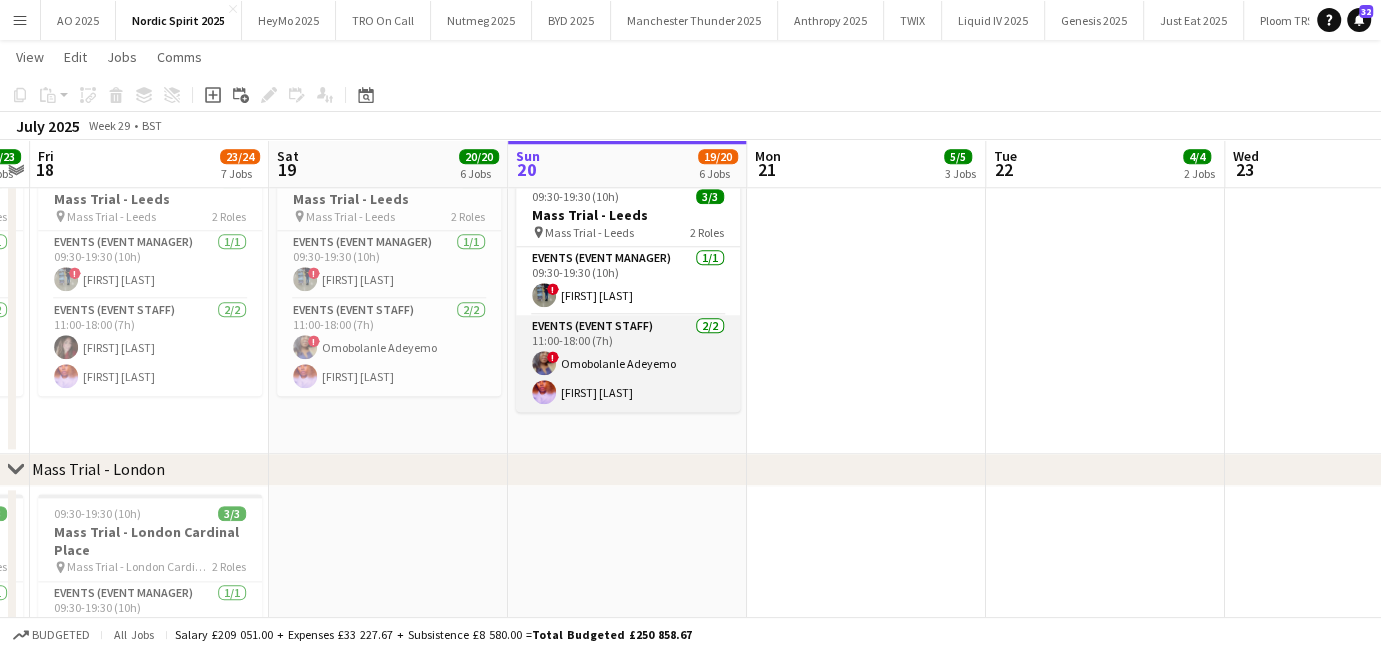 click on "Events (Event Staff) 2/2 11:00-18:00 (7h) ! !" at bounding box center [628, 363] 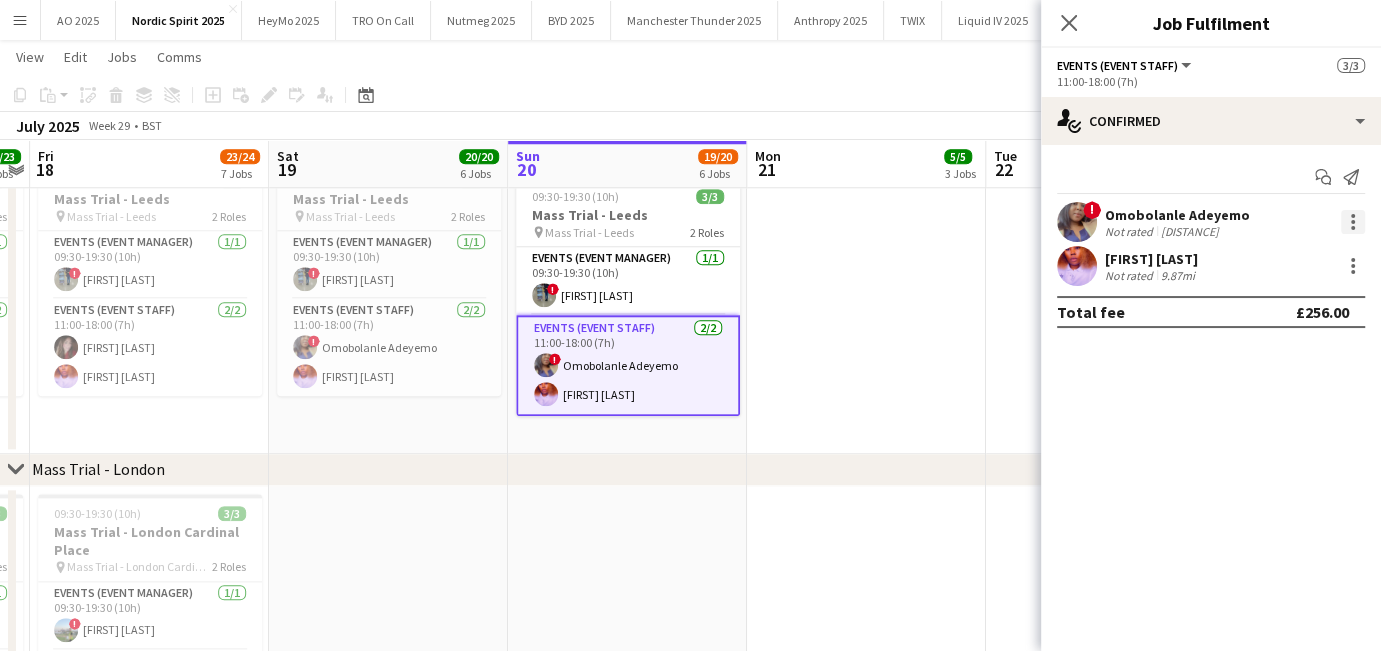 click at bounding box center [1353, 222] 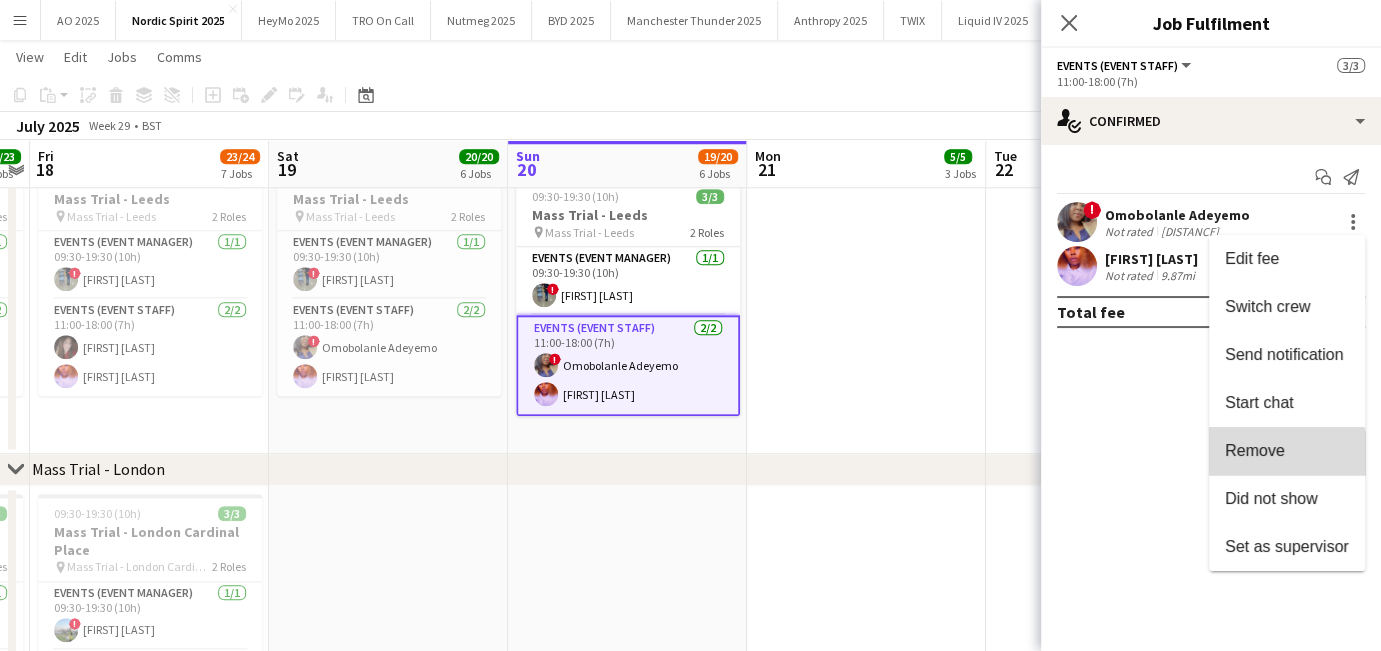 click on "Remove" at bounding box center (1287, 451) 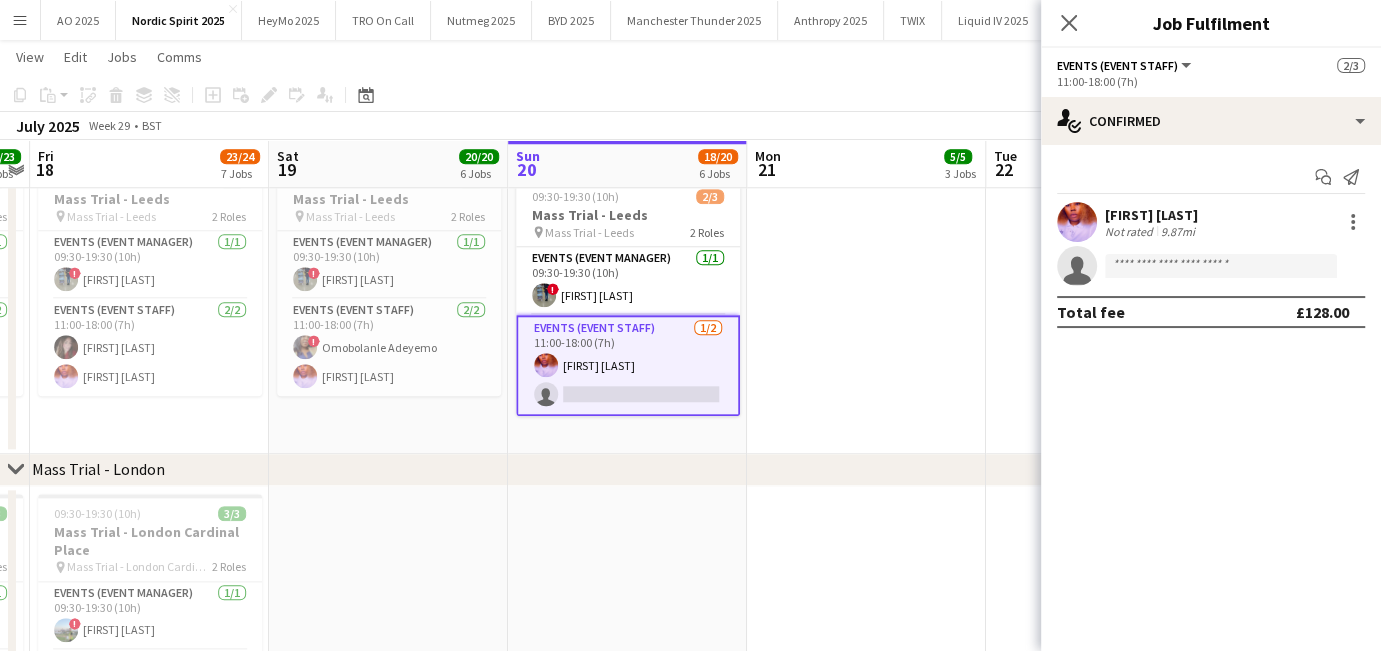 click at bounding box center [866, 303] 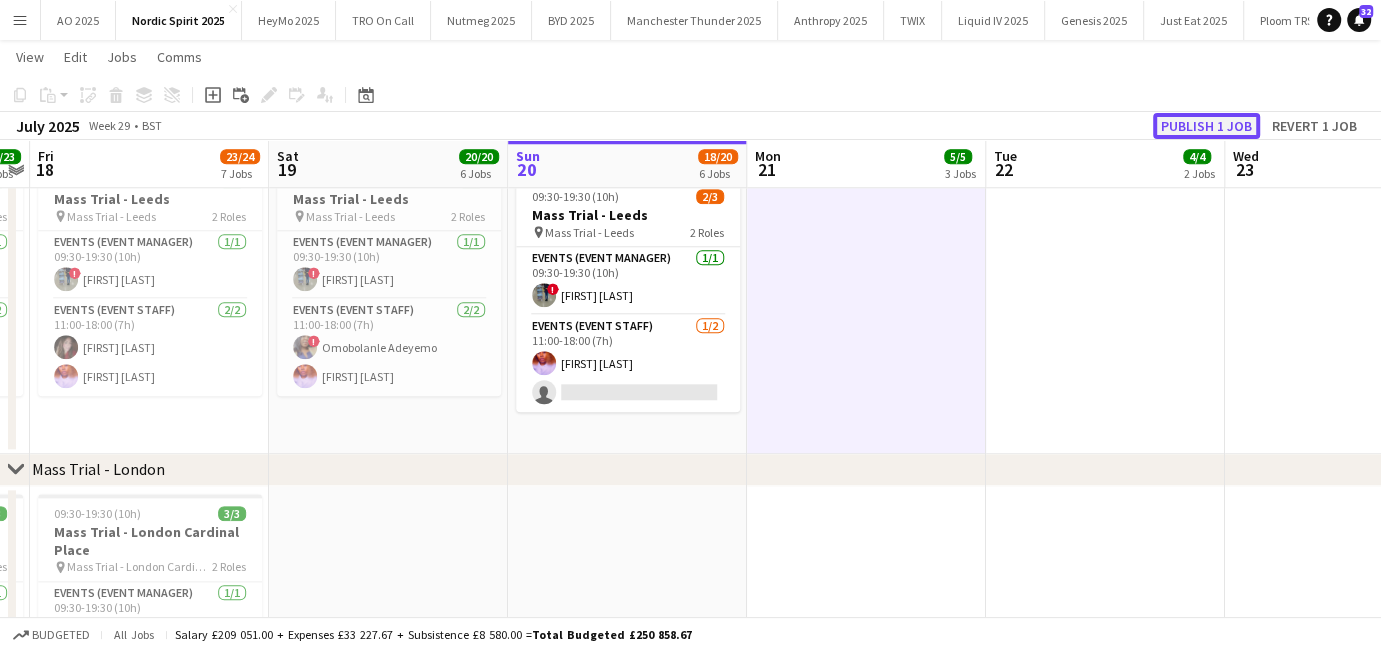 click on "Publish 1 job" 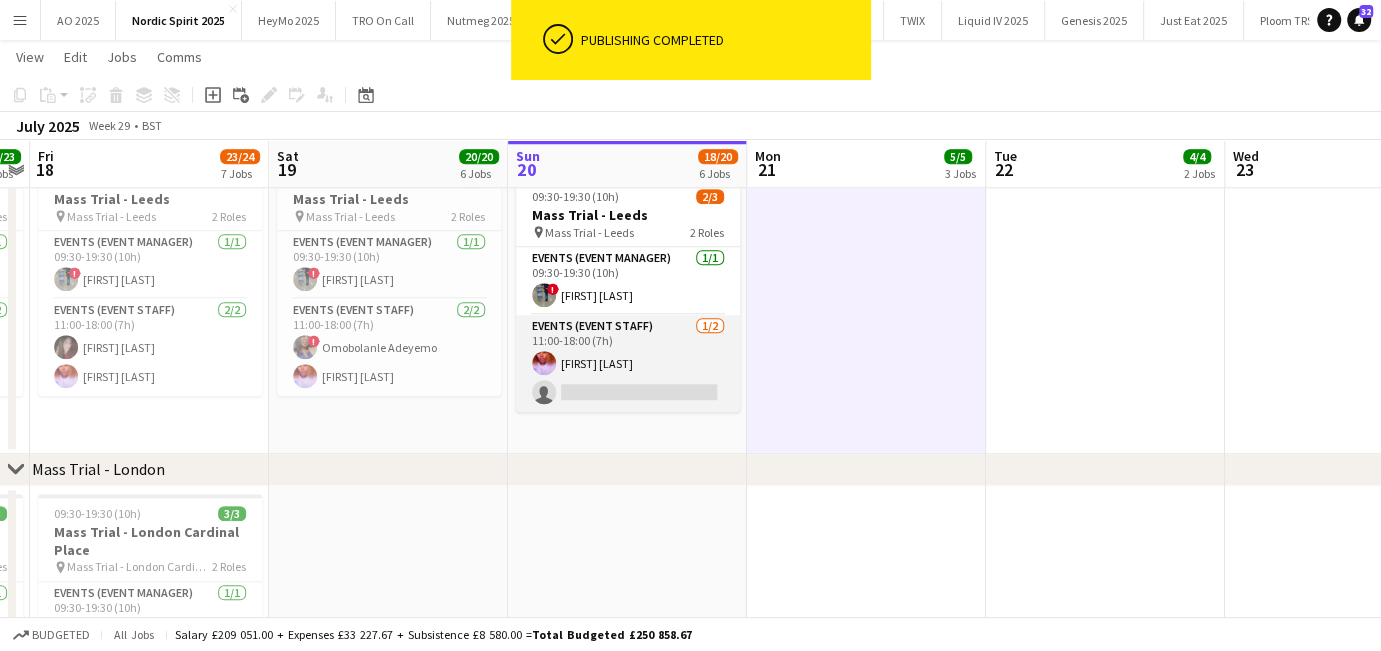 click on "Events (Event Staff)   1/2   11:00-18:00 (7h)
[FIRST] [LAST]
single-neutral-actions" at bounding box center [628, 363] 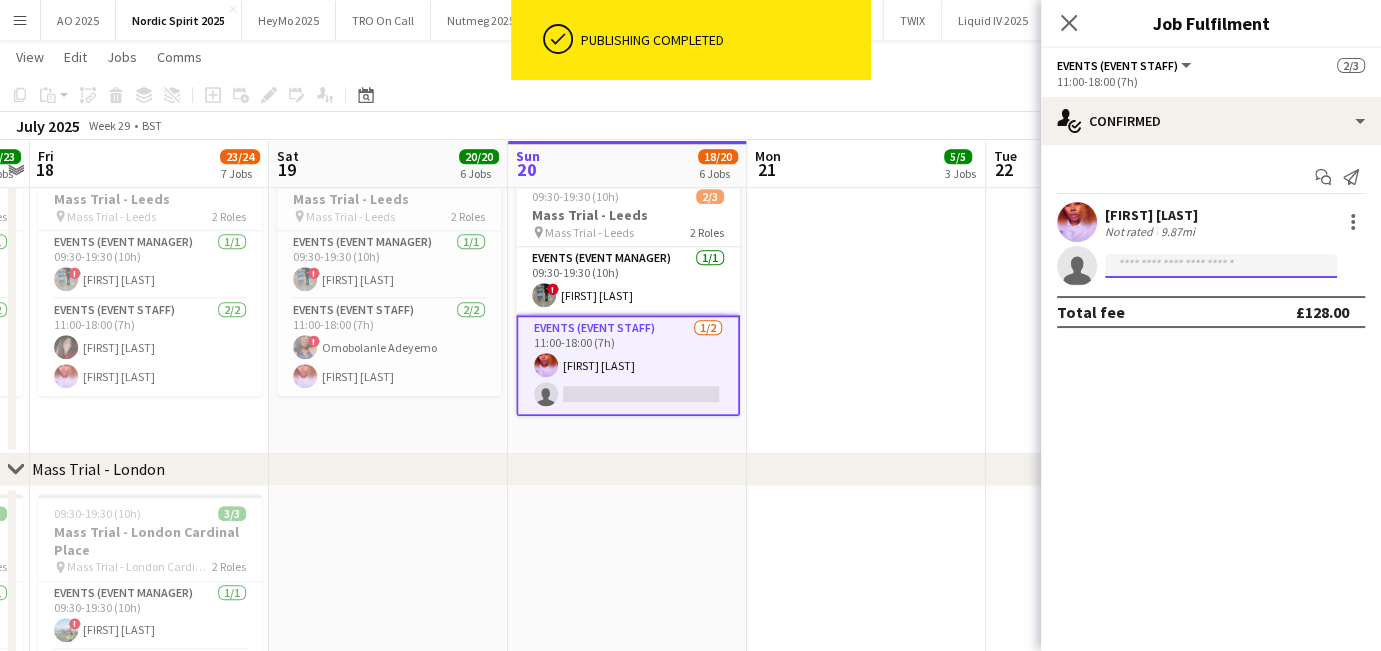 click 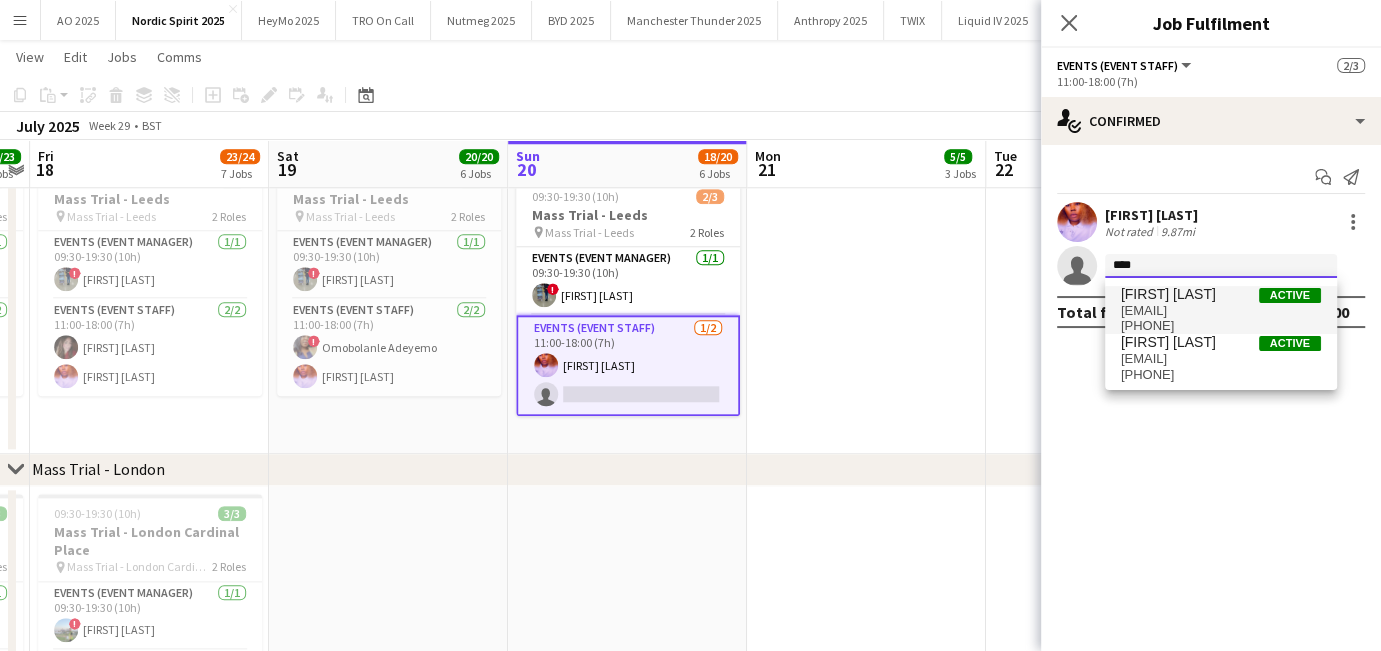type on "****" 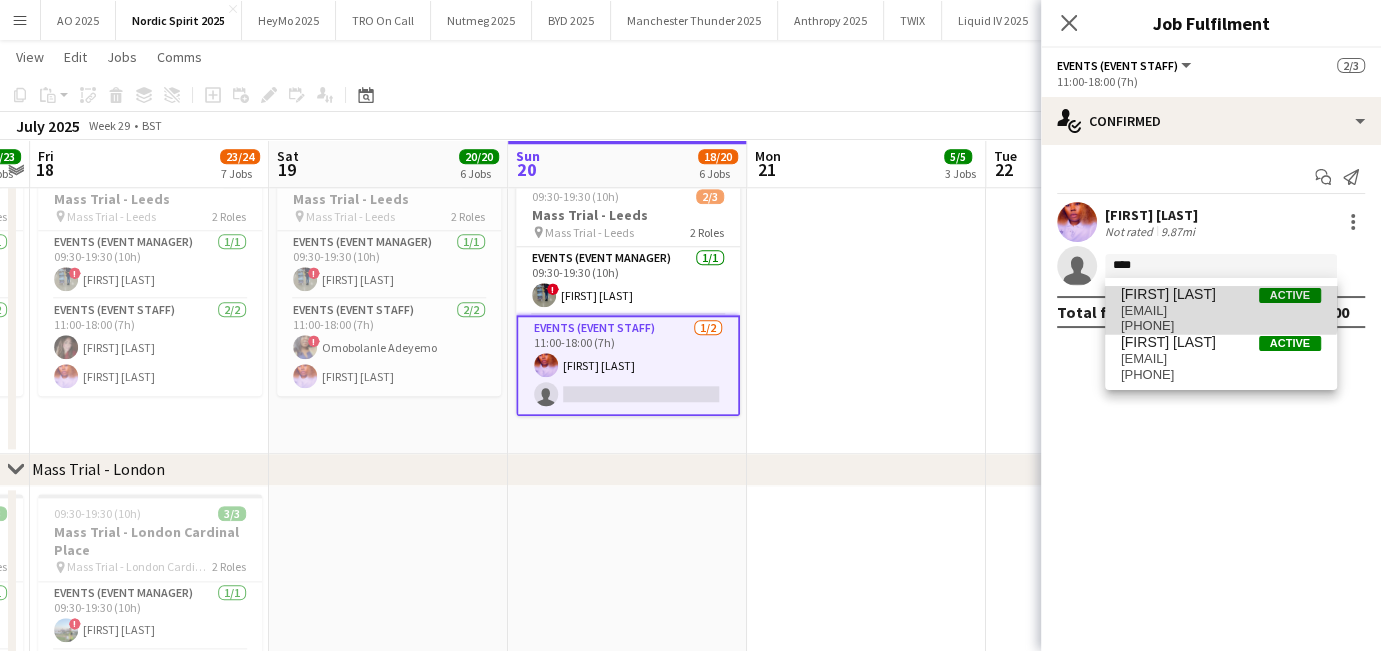 click on "[FIRST] [LAST]" at bounding box center [1168, 294] 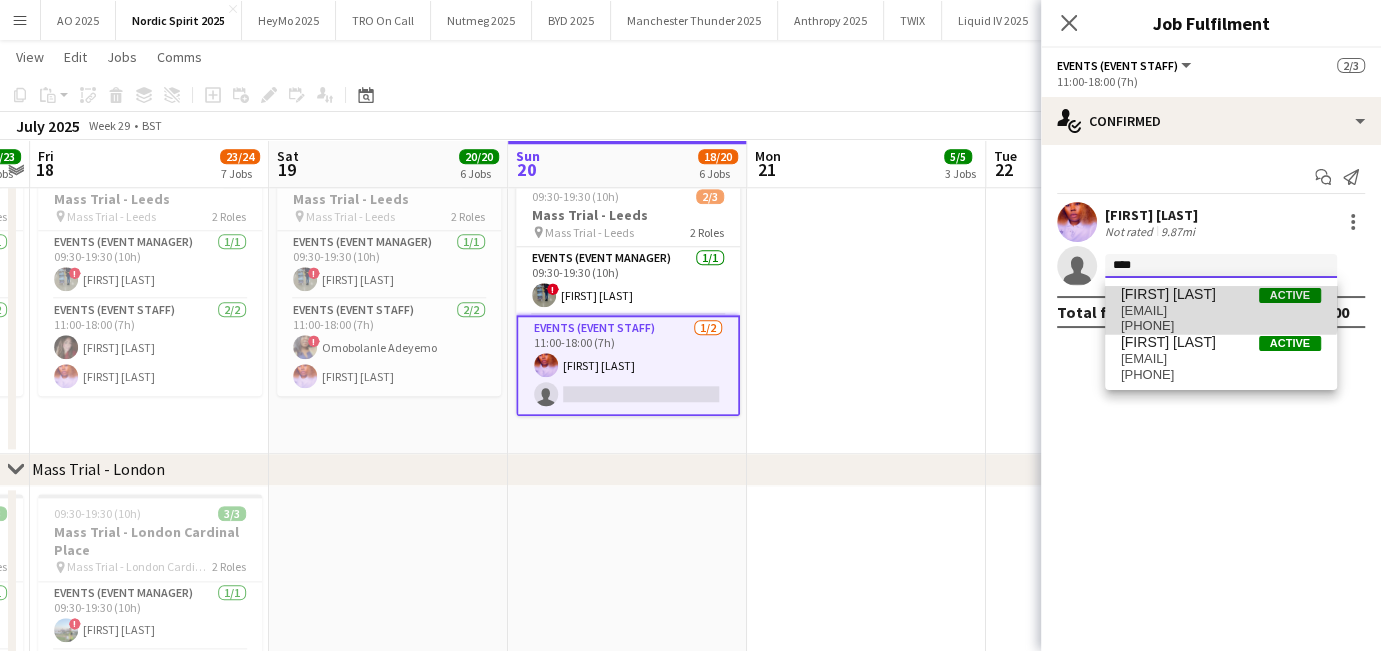 type 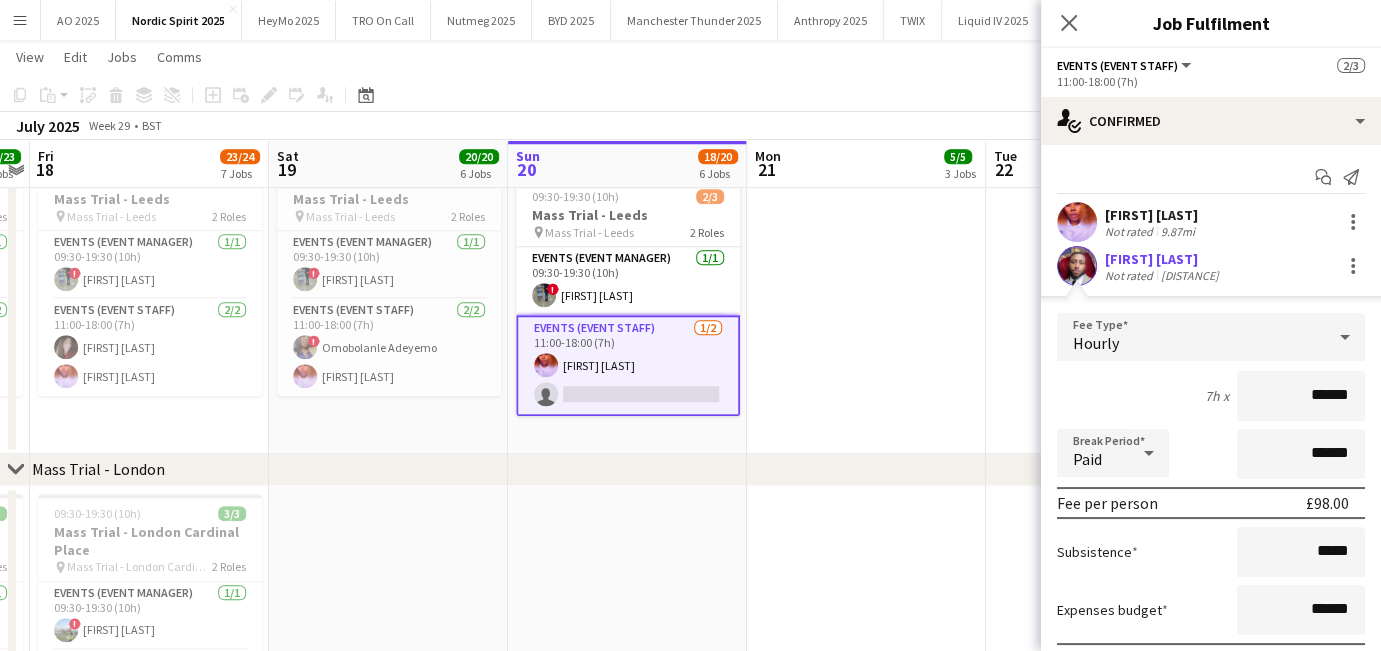 scroll, scrollTop: 75, scrollLeft: 0, axis: vertical 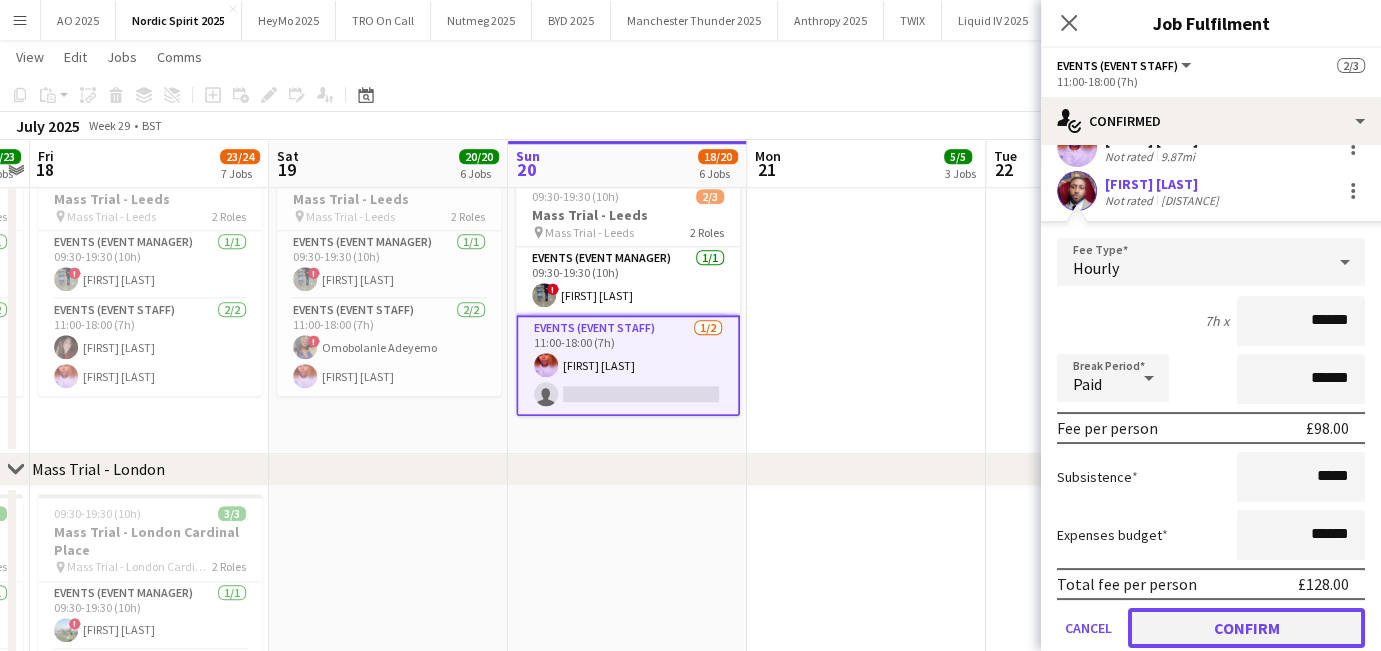 click on "Confirm" at bounding box center [1246, 628] 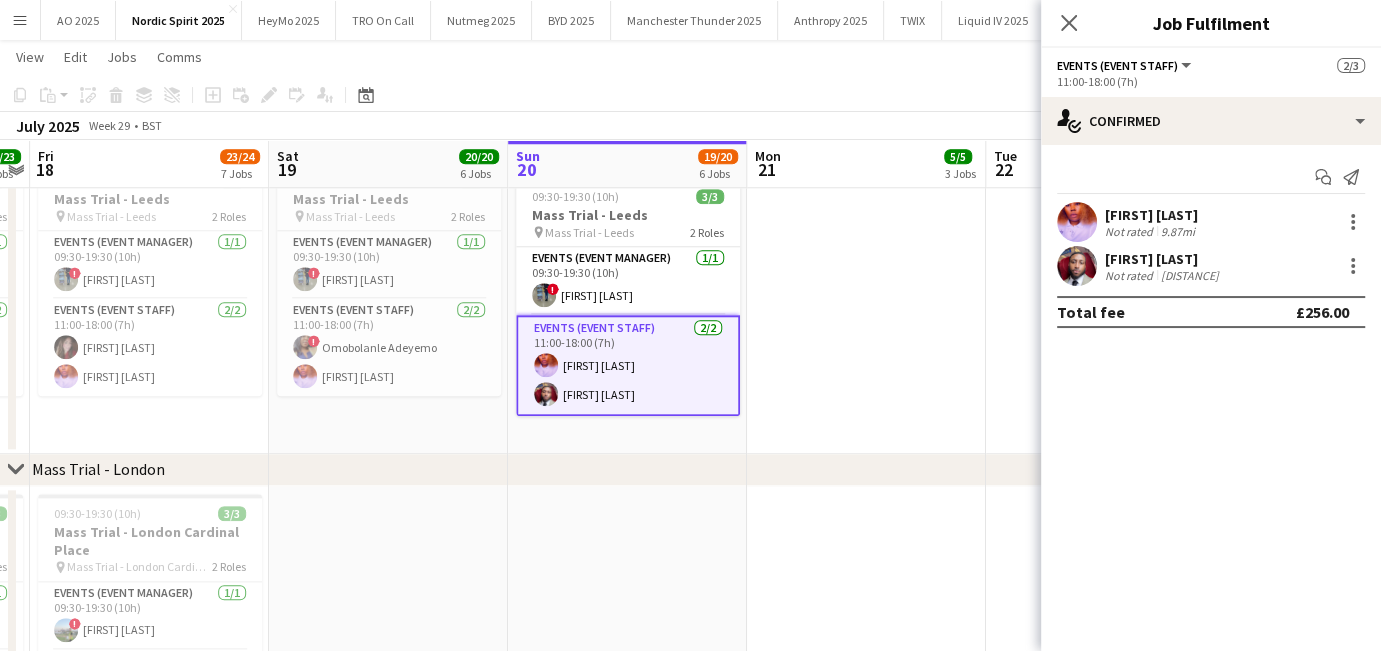 scroll, scrollTop: 0, scrollLeft: 0, axis: both 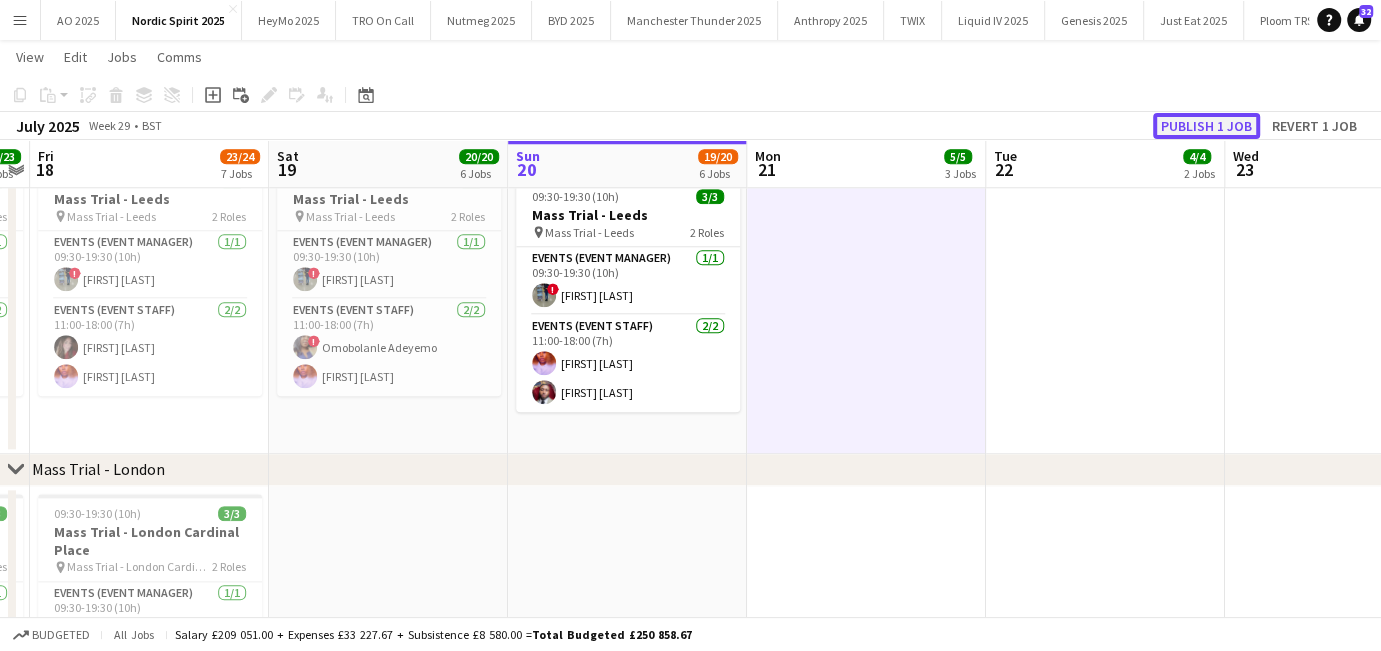 click on "Publish 1 job" 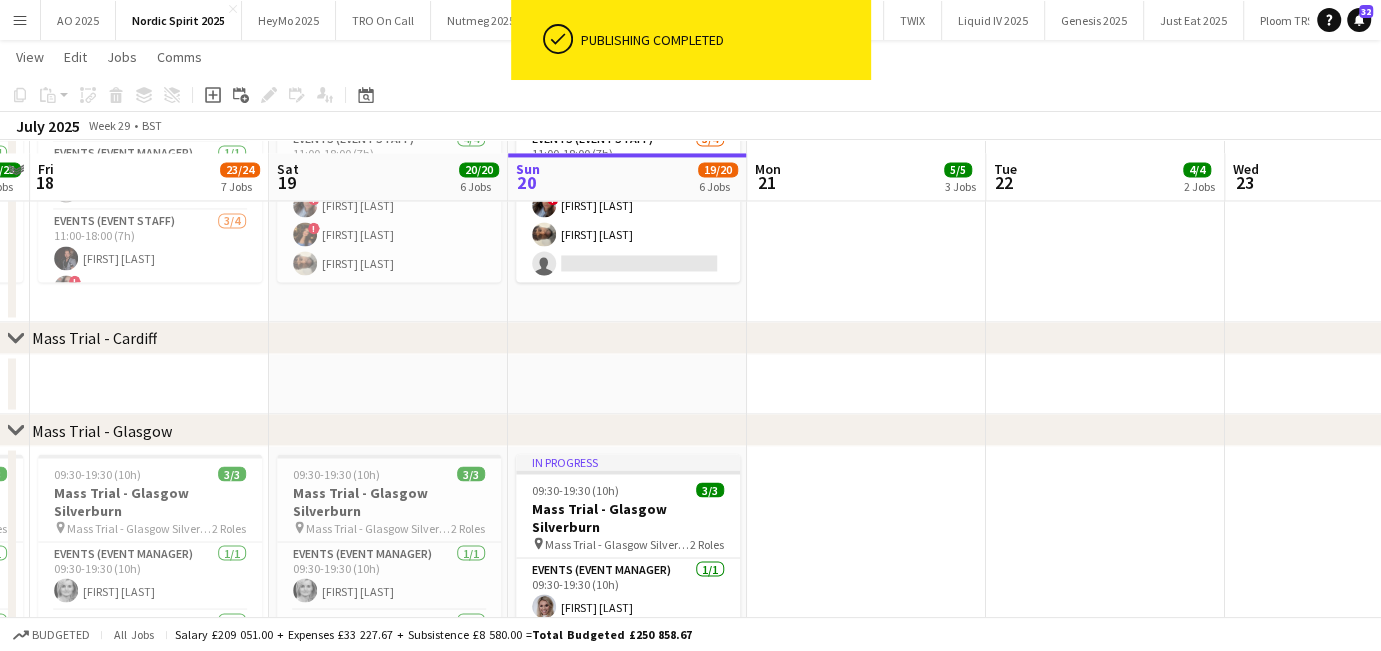 scroll, scrollTop: 2286, scrollLeft: 0, axis: vertical 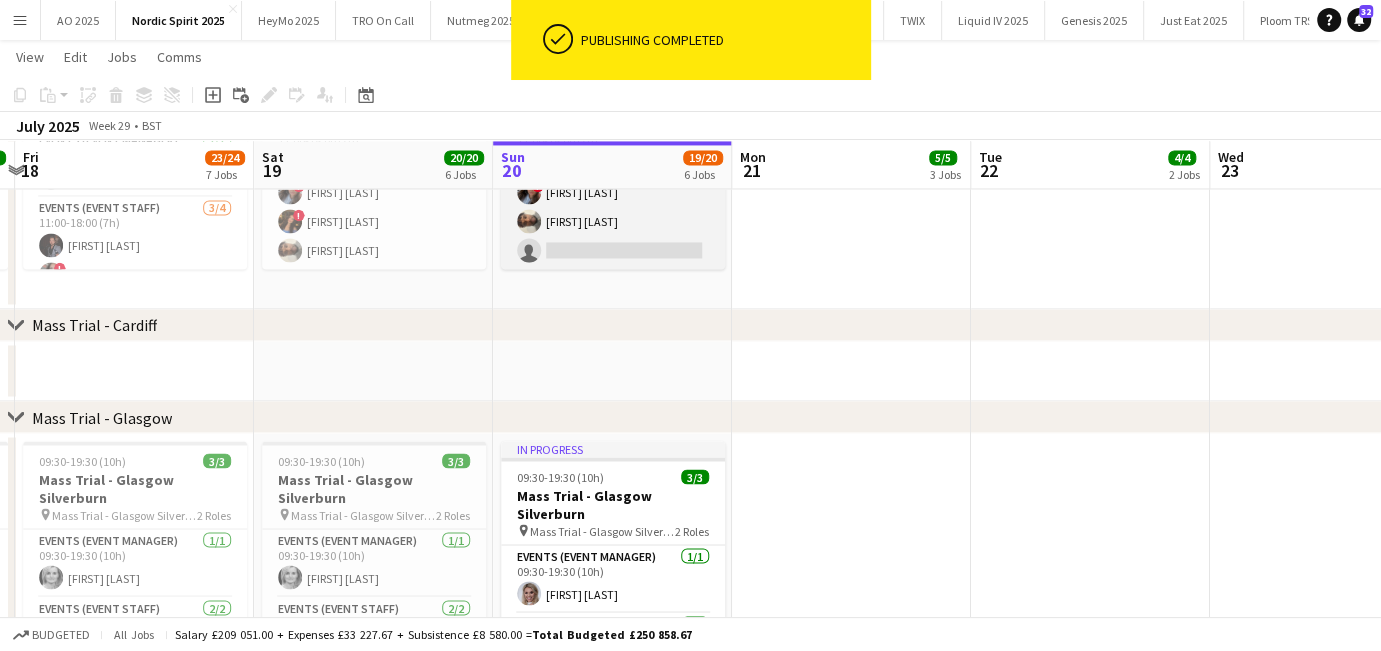 click on "Events (Event Staff) 3/4 11:00-18:00 (7h) ! !" at bounding box center (613, 192) 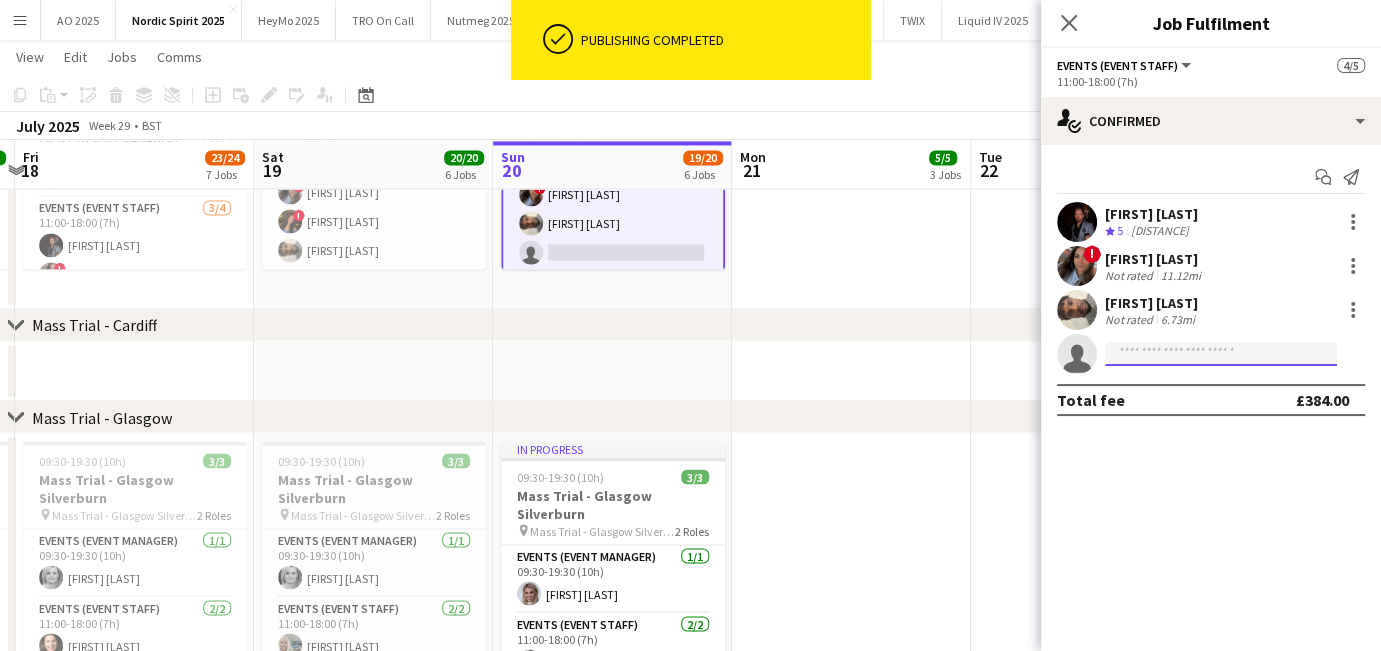 click 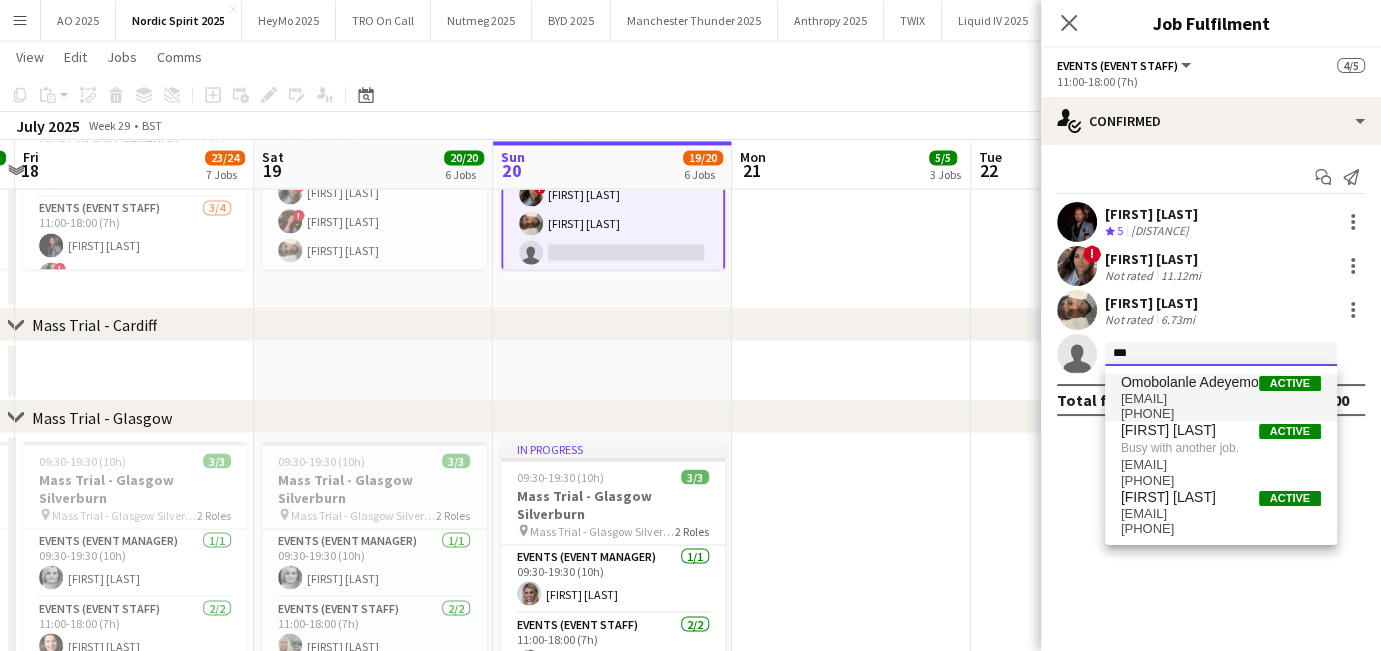 type on "***" 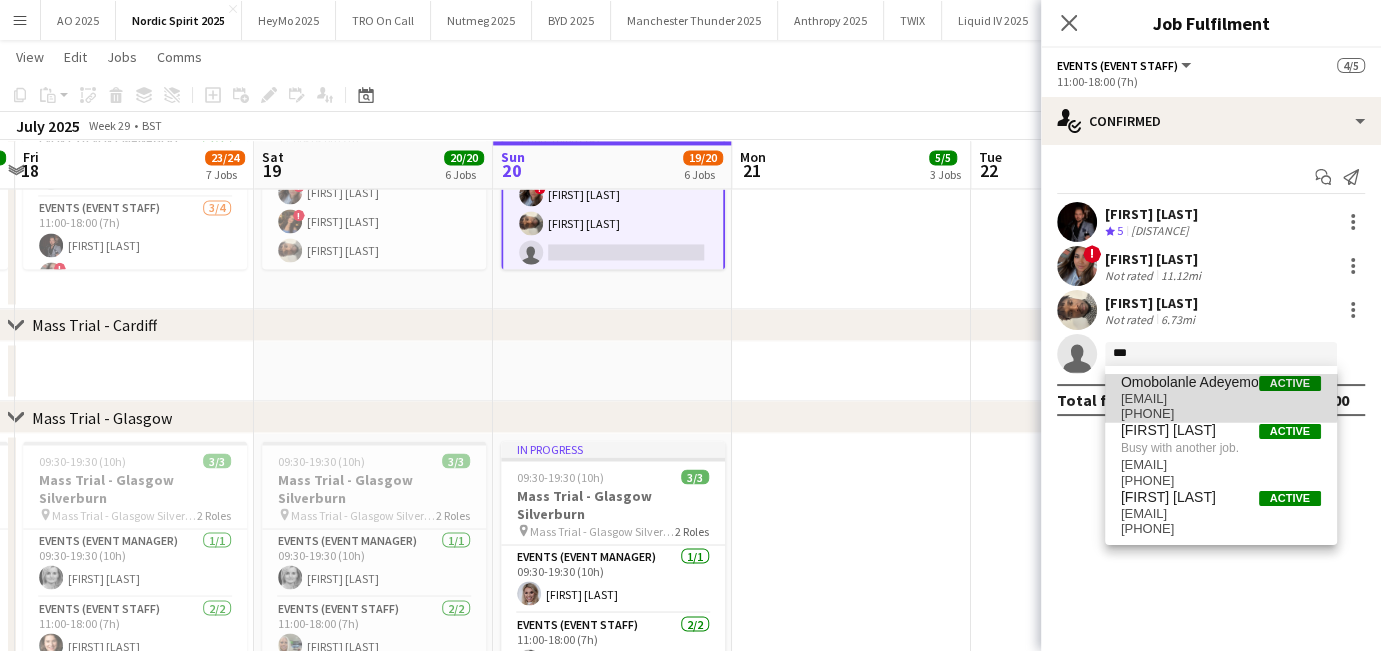 click on "[EMAIL]" at bounding box center [1221, 399] 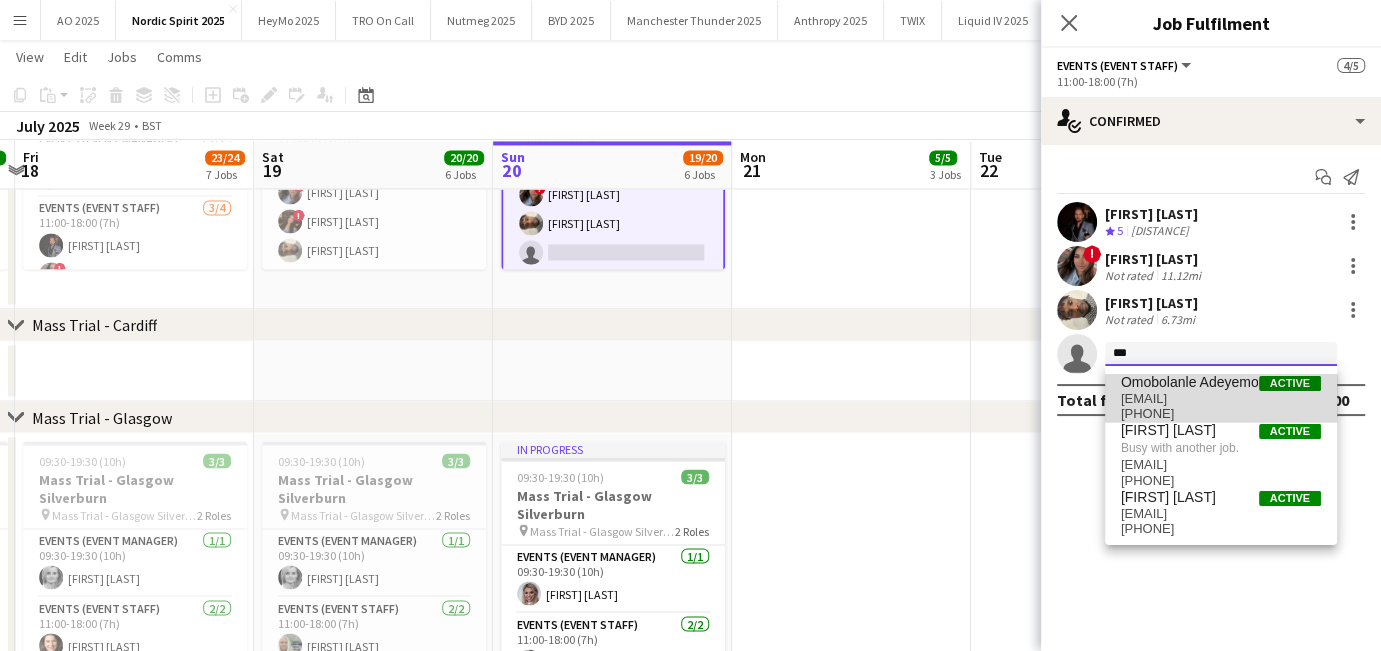 type 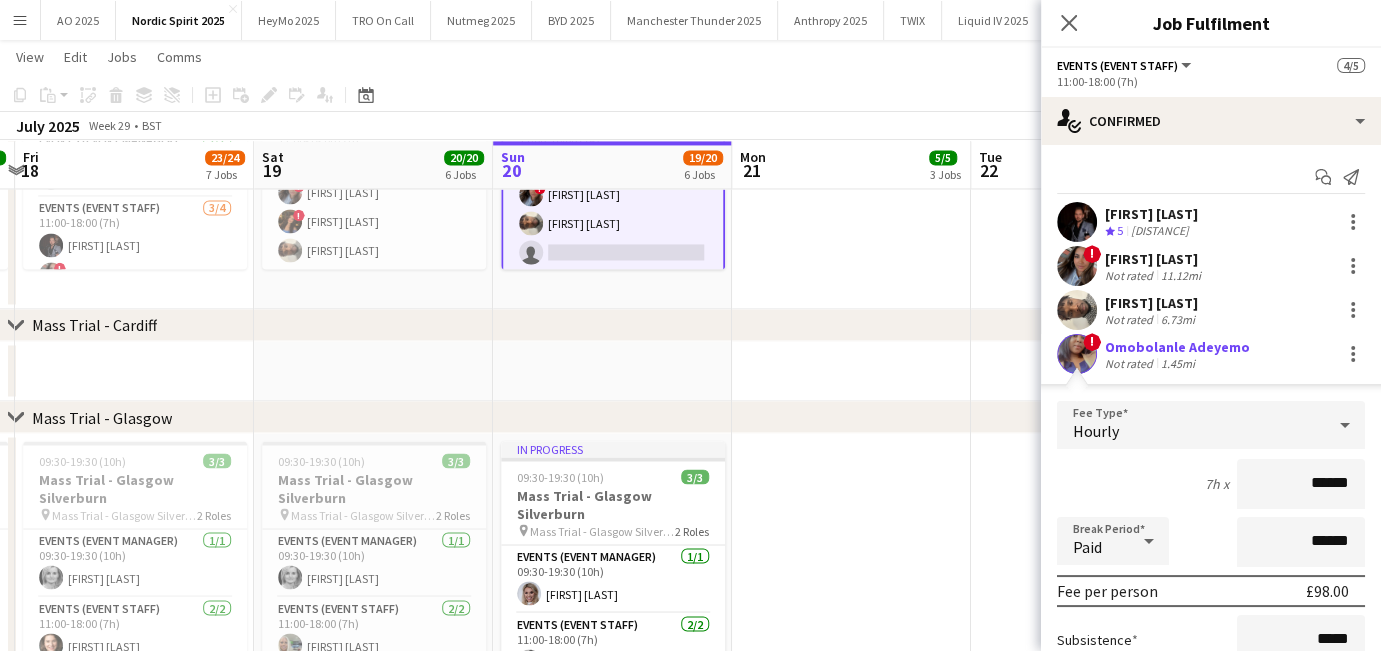 scroll, scrollTop: 160, scrollLeft: 0, axis: vertical 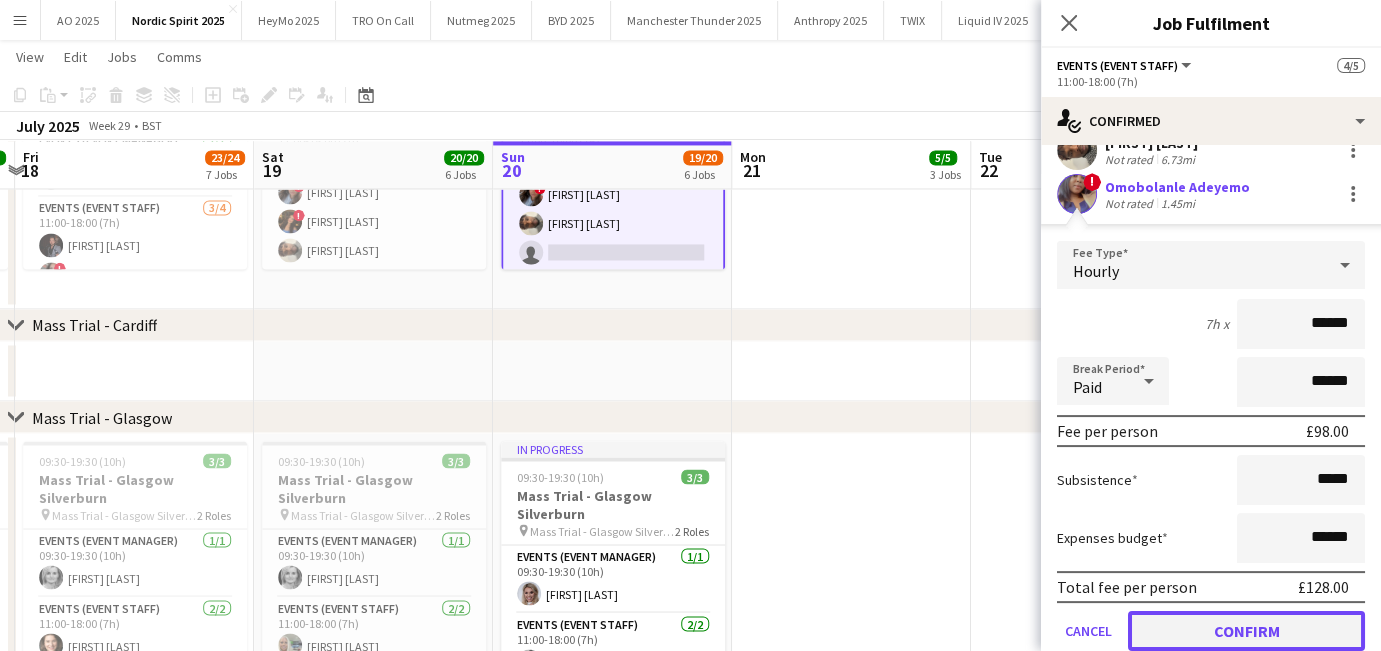 click on "Confirm" at bounding box center (1246, 631) 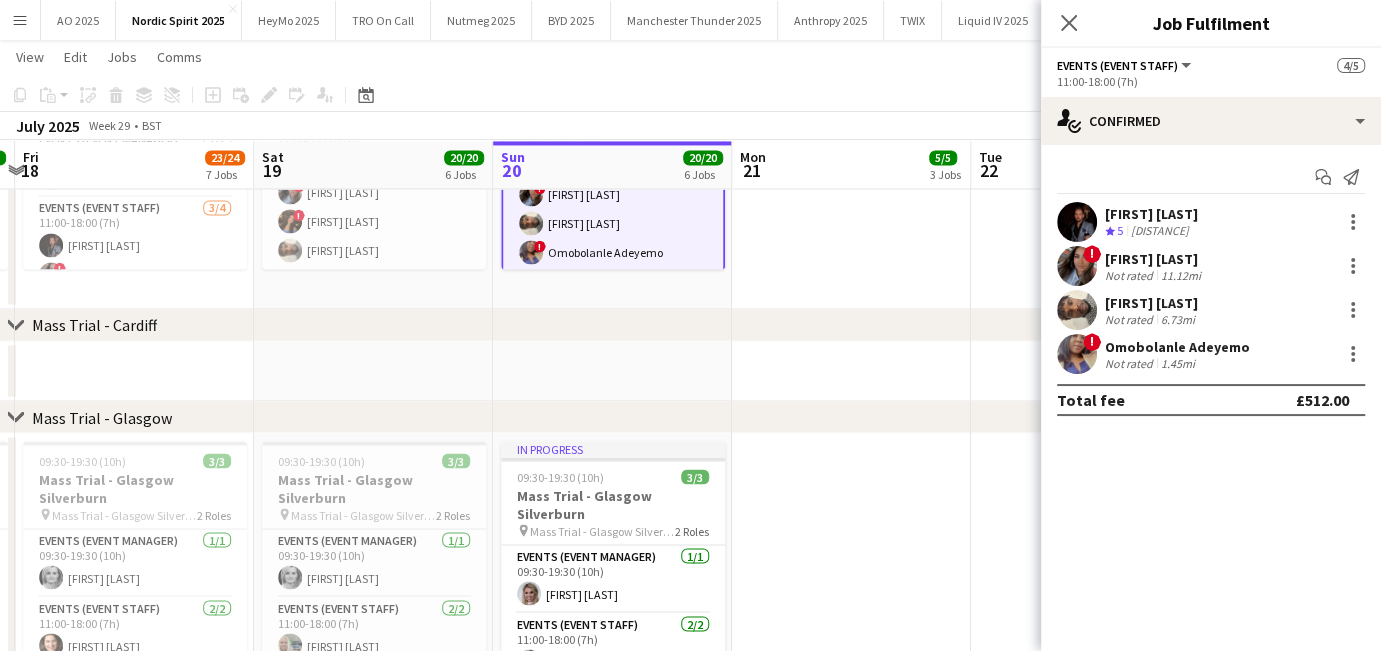 scroll, scrollTop: 0, scrollLeft: 0, axis: both 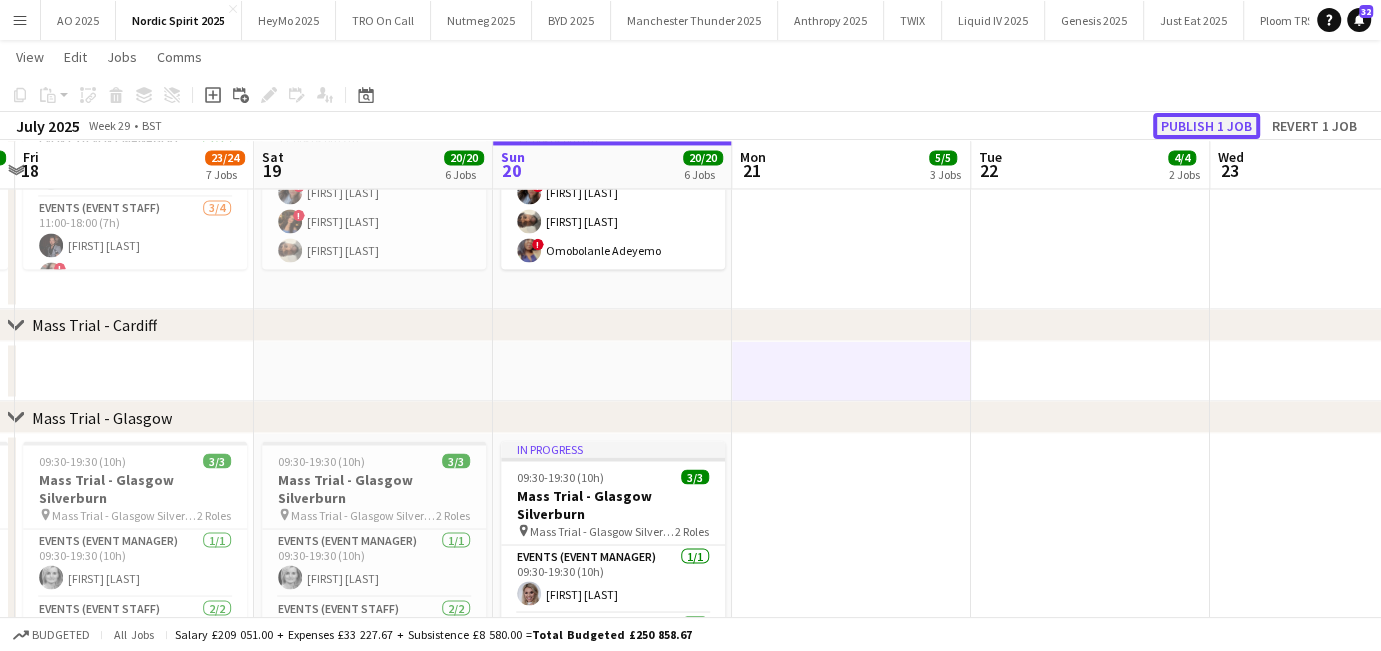 click on "Publish 1 job" 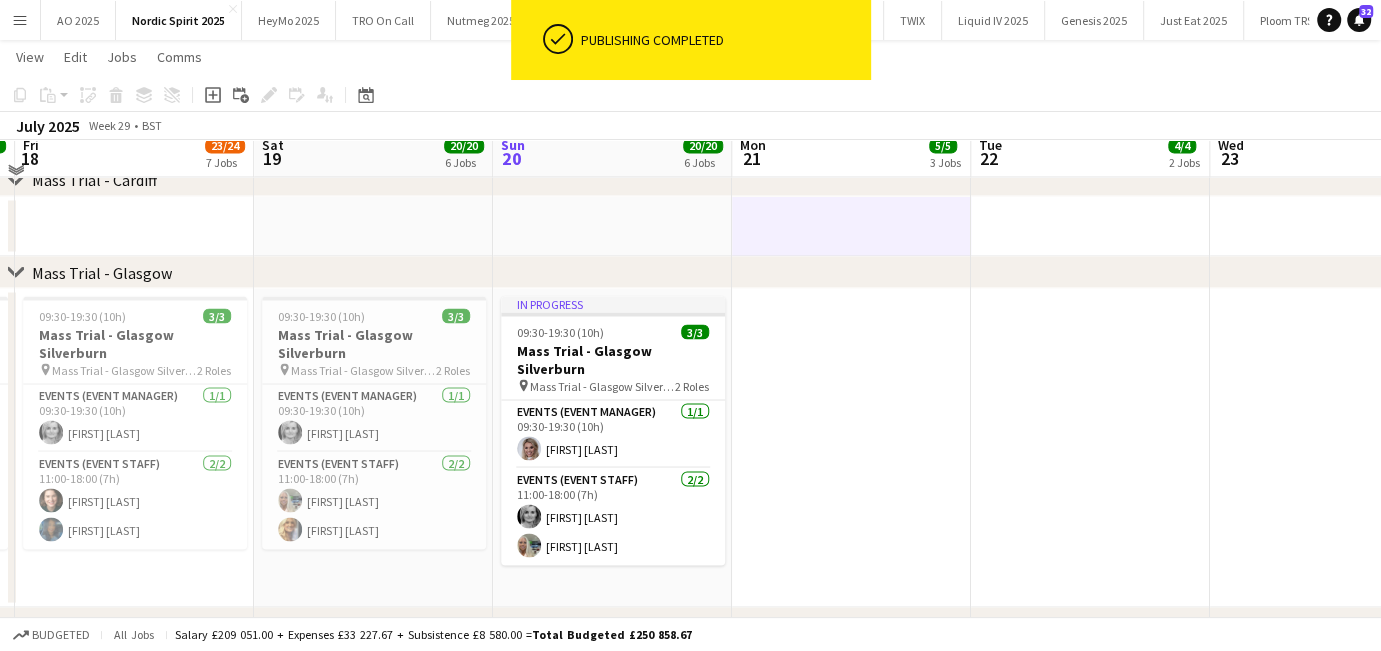 scroll, scrollTop: 2468, scrollLeft: 0, axis: vertical 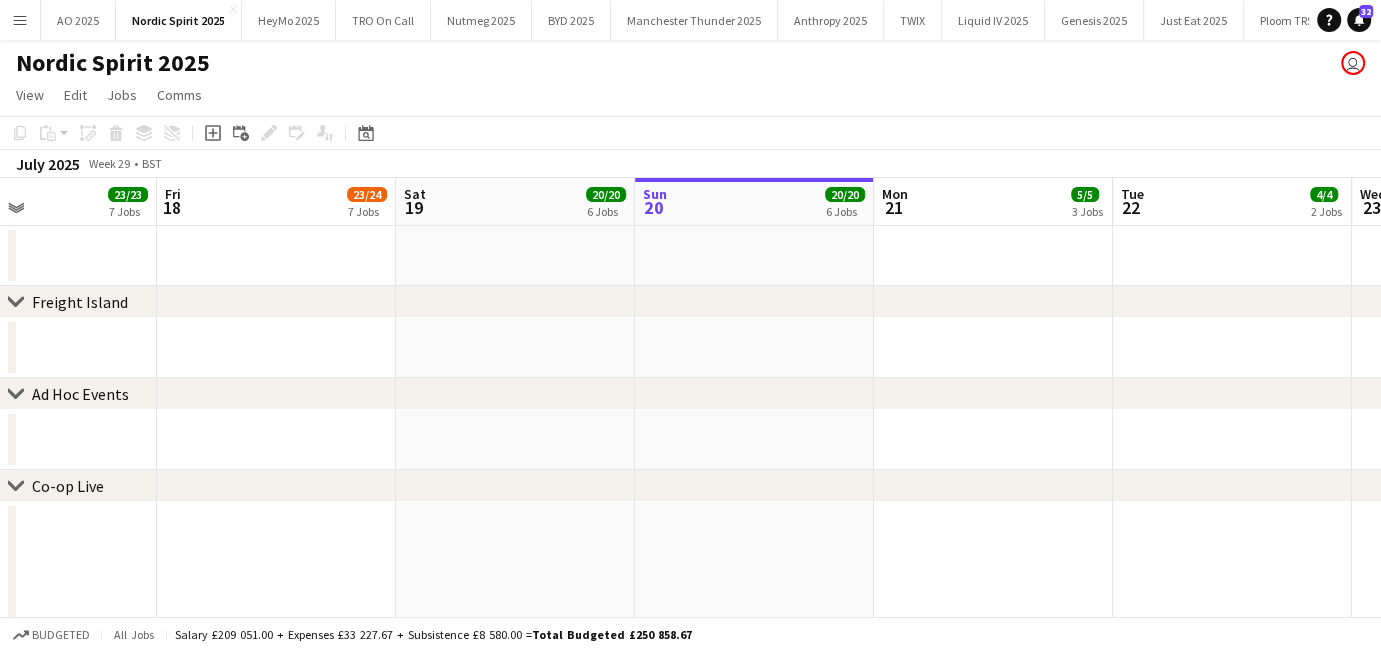 click on "Menu" at bounding box center [20, 20] 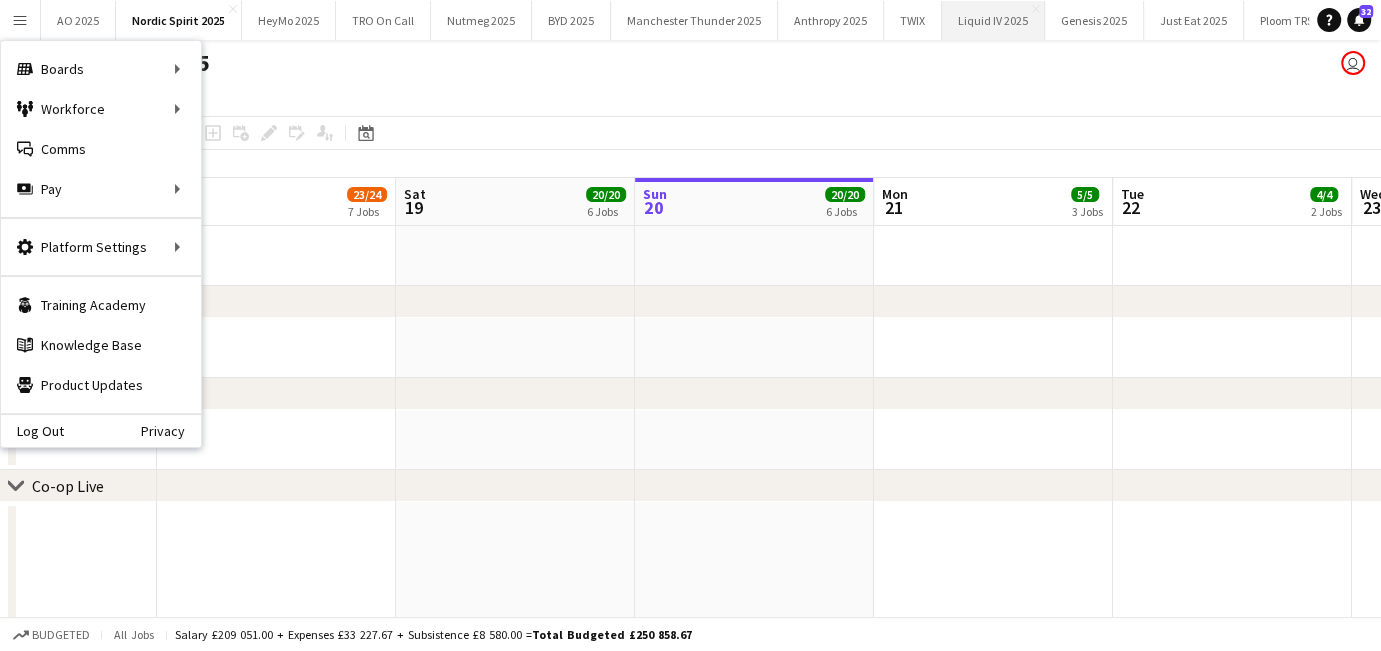 click on "Liquid IV 2025
Close" at bounding box center [993, 20] 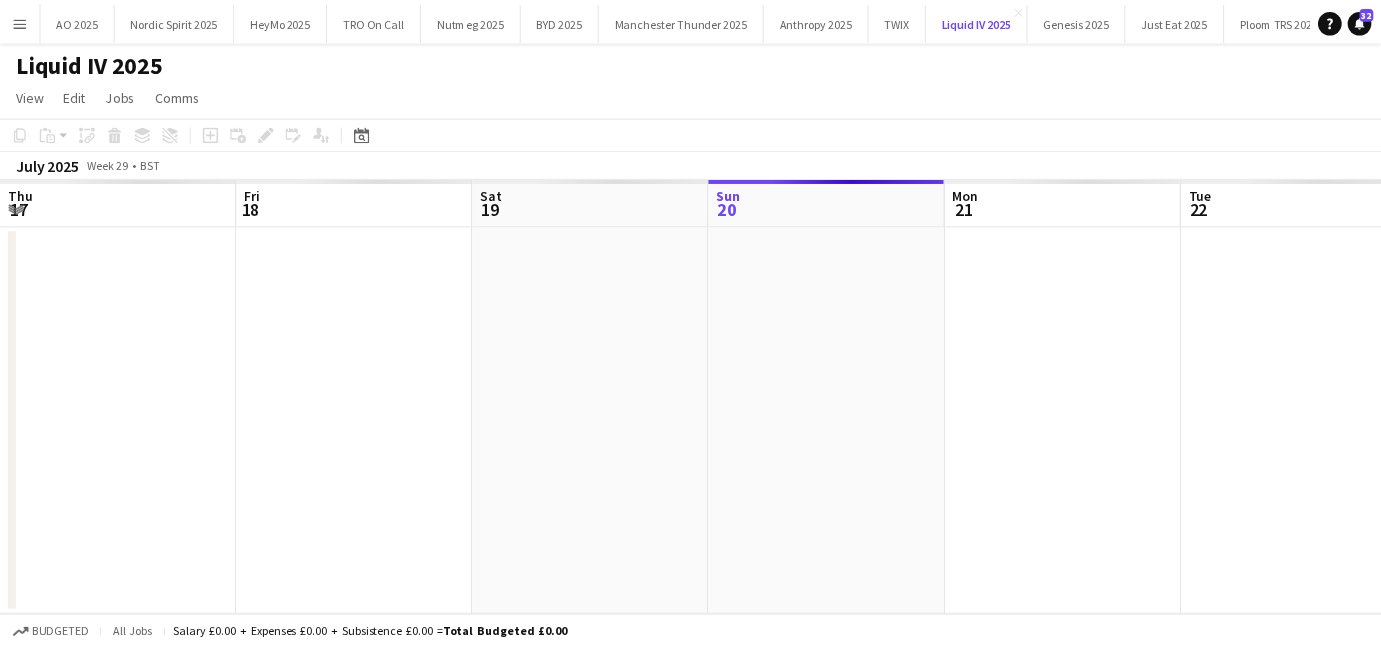 scroll, scrollTop: 0, scrollLeft: 477, axis: horizontal 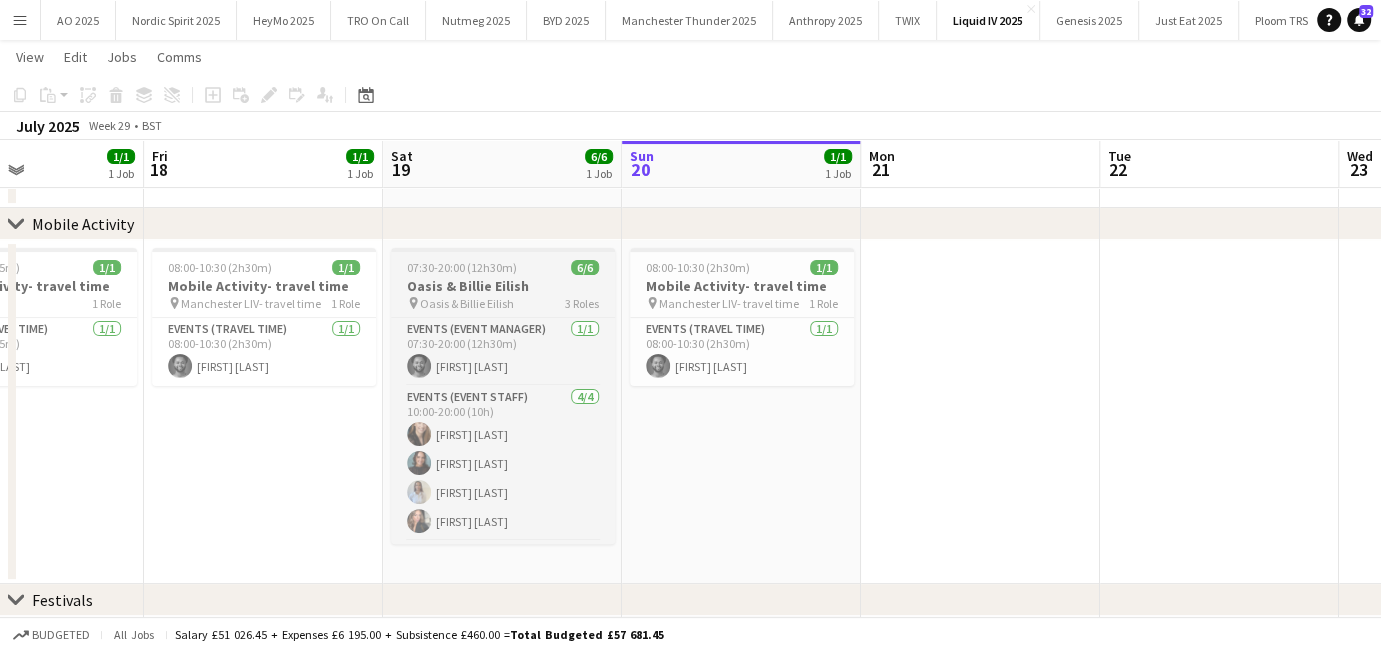 click on "Oasis & Billie Eilish" at bounding box center [503, 286] 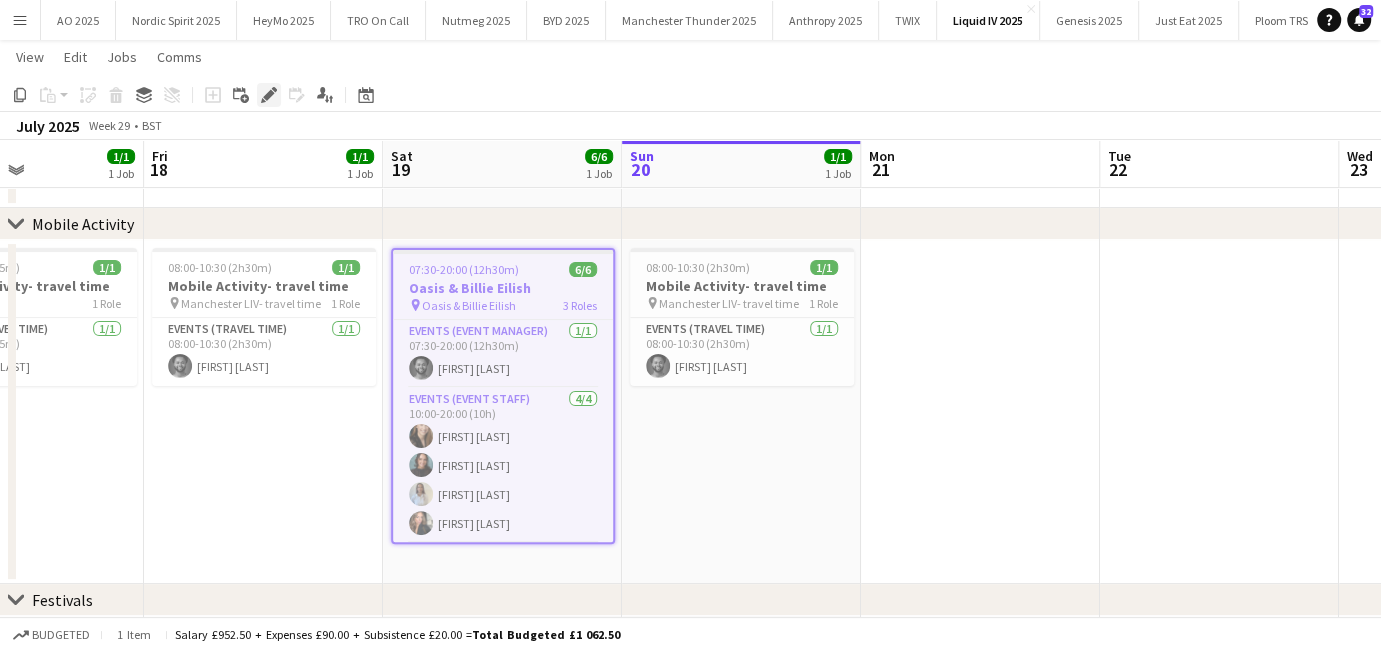 click on "Edit" 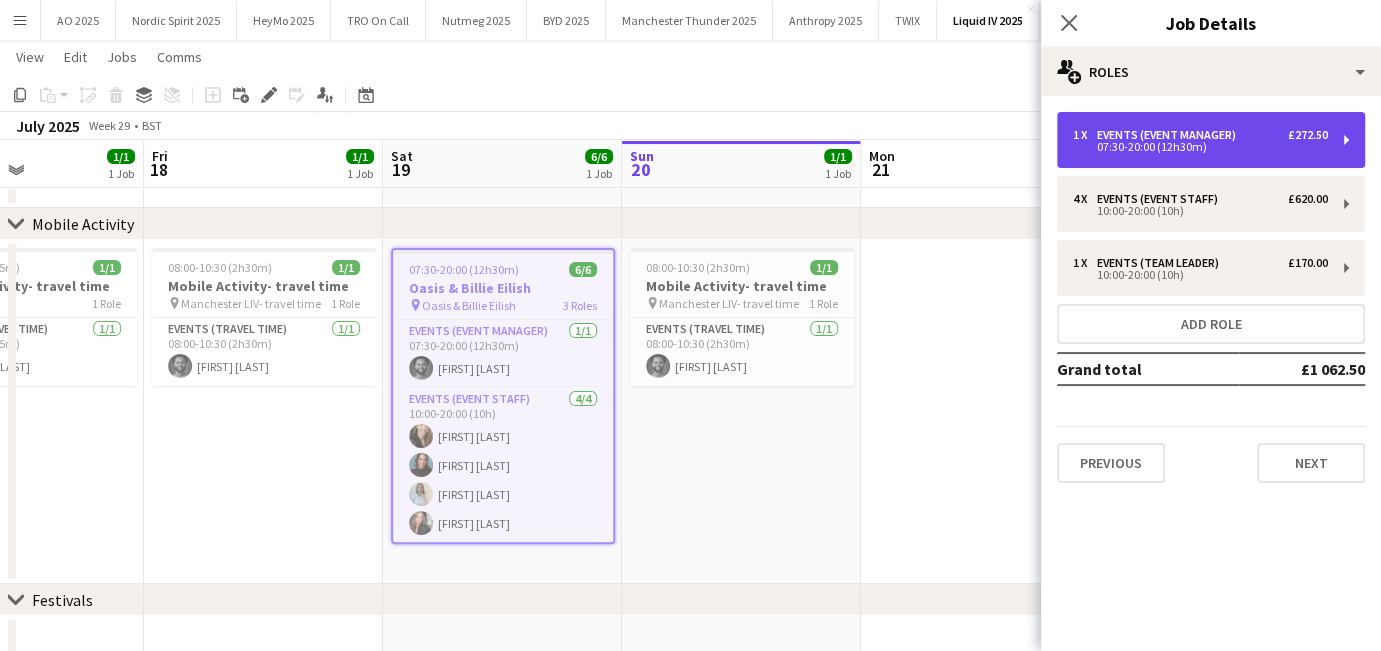 click on "1 x Events (Event Manager) £272.50 07:30-20:00 (12h30m)" at bounding box center (1211, 140) 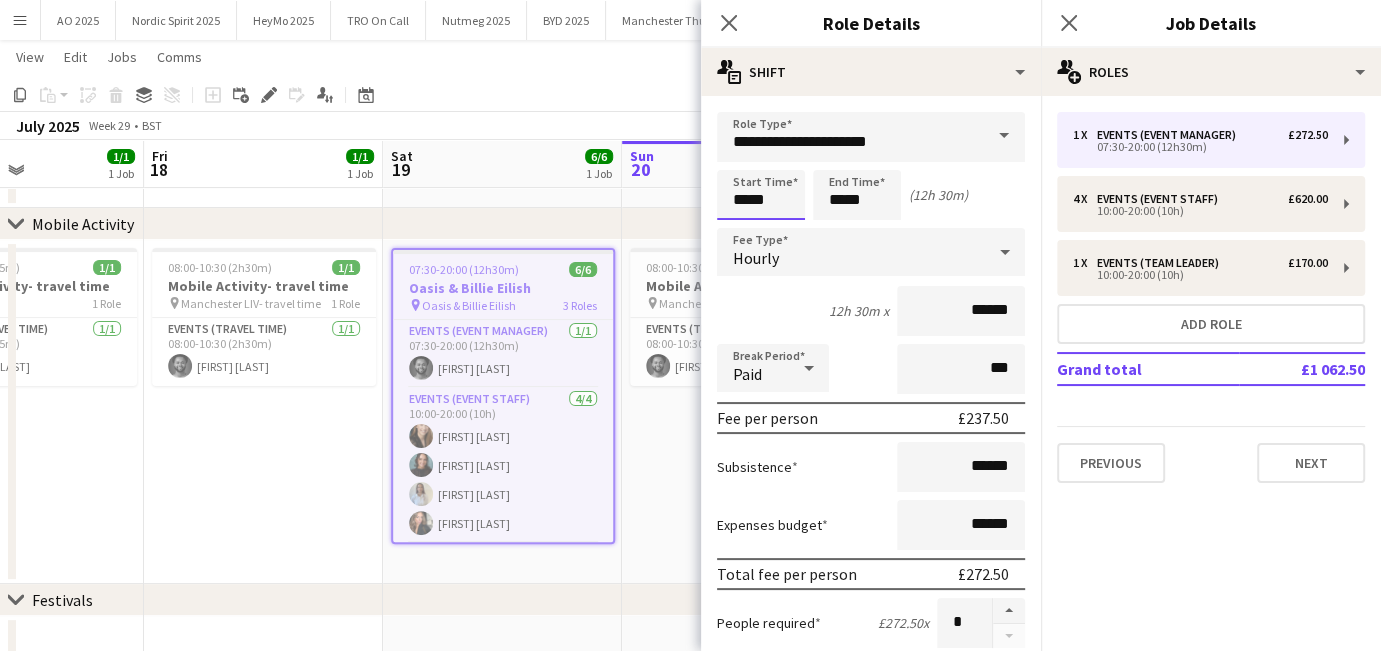 scroll, scrollTop: 0, scrollLeft: 0, axis: both 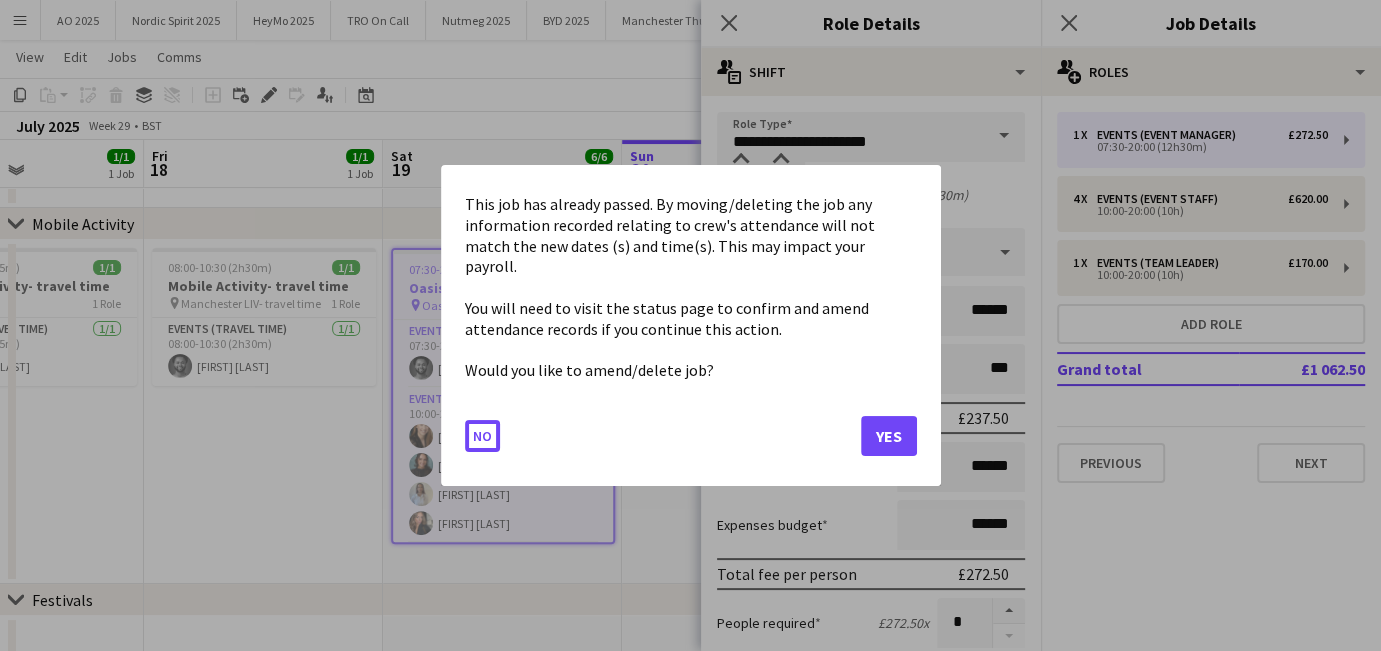 click on "Menu
Boards
Boards   Boards   All jobs   Status
Workforce
Workforce   My Workforce   Recruiting
Comms
Comms
Pay
Pay   Approvals   Payments   Reports
Platform Settings
Platform Settings   App settings   Your settings   Profiles
Training Academy
Training Academy
Knowledge Base
Knowledge Base
Product Updates
Product Updates   Log Out   Privacy   AO 2025
Close
Nordic Spirit 2025
Close
HeyMo 2025
Close
TRO On Call
Close
Nutmeg 2025
Close
BYD 2025
Close
Manchester Thunder 2025
Close
Anthropy 2025
Close
TWIX
Close
Close" at bounding box center [690, 317] 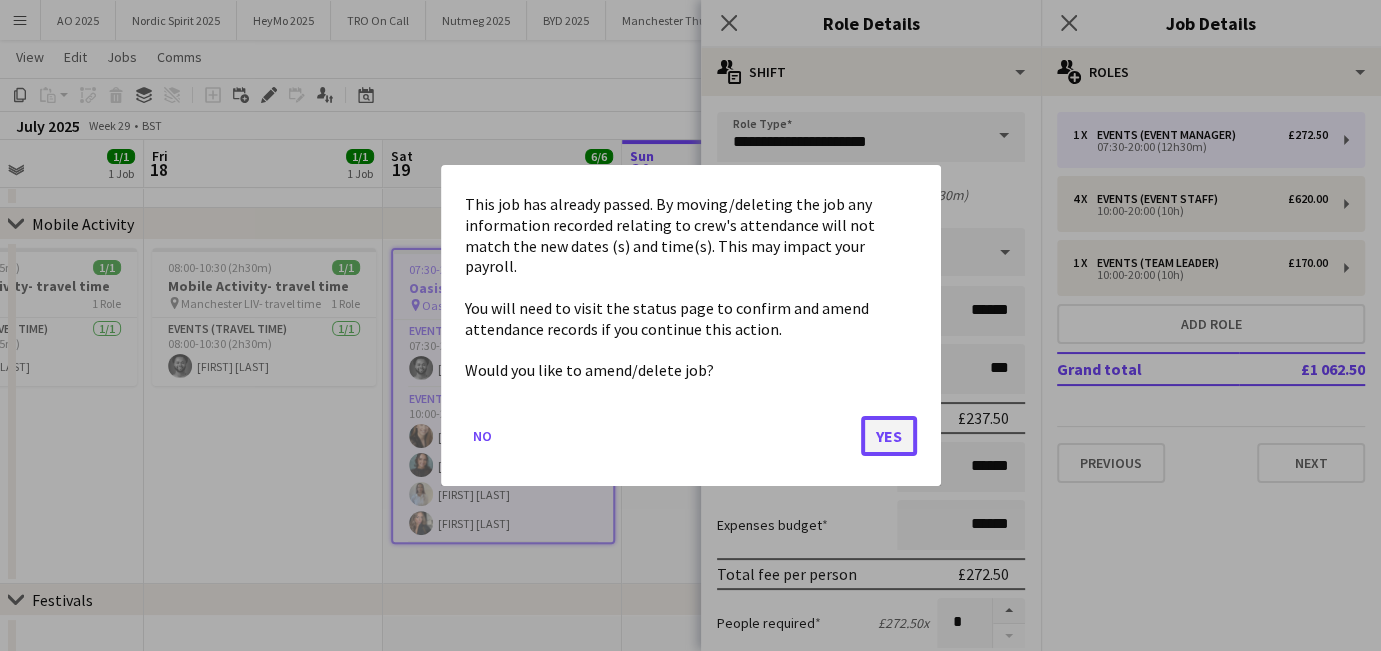 click on "Yes" 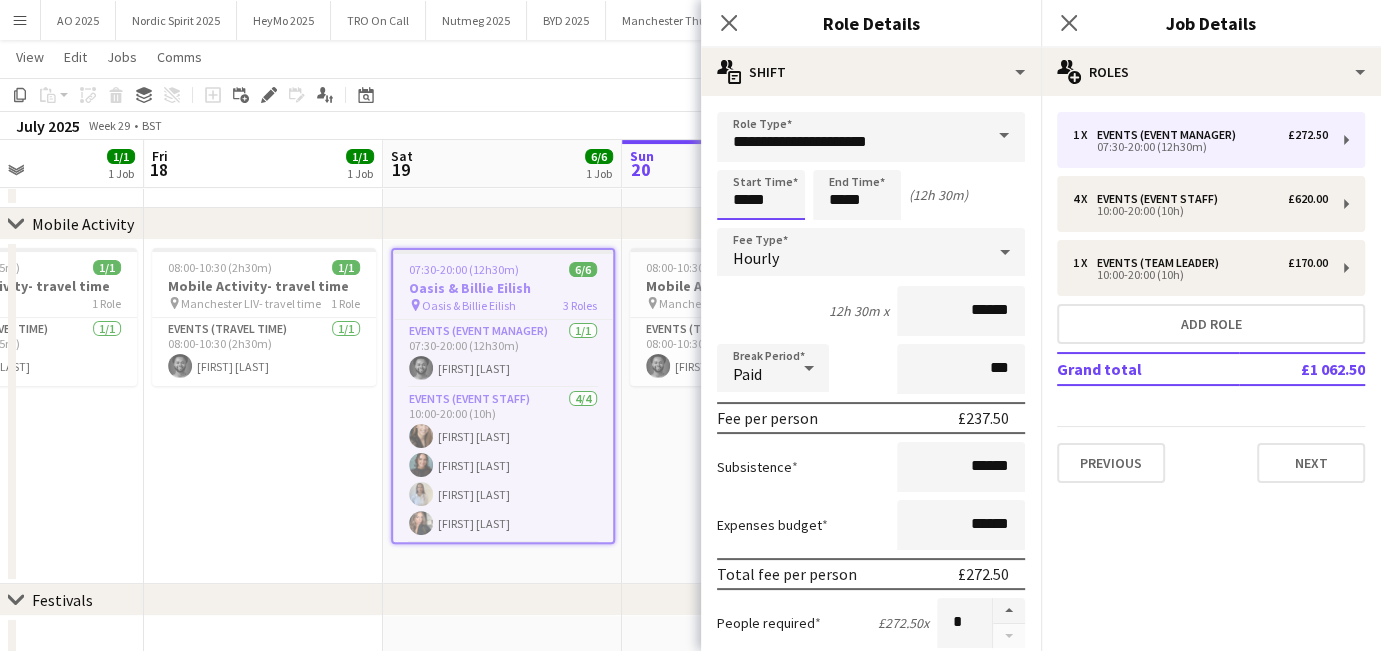 scroll, scrollTop: 260, scrollLeft: 0, axis: vertical 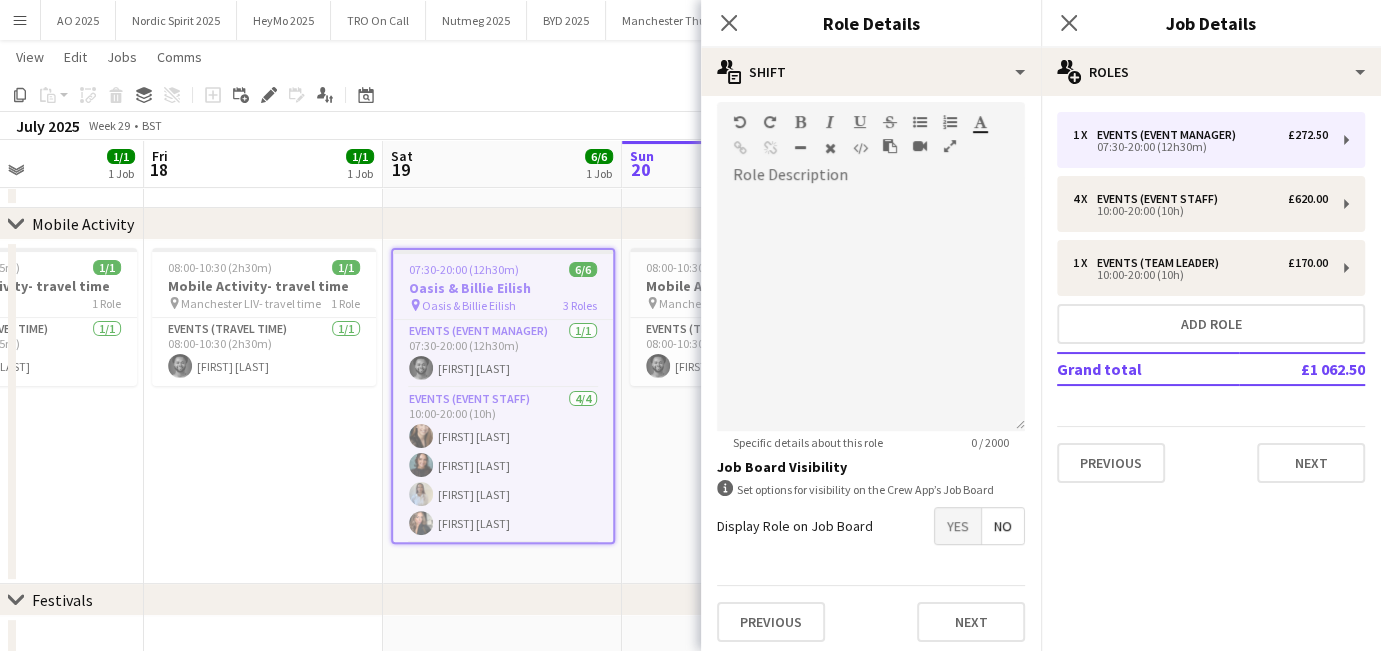 type on "*****" 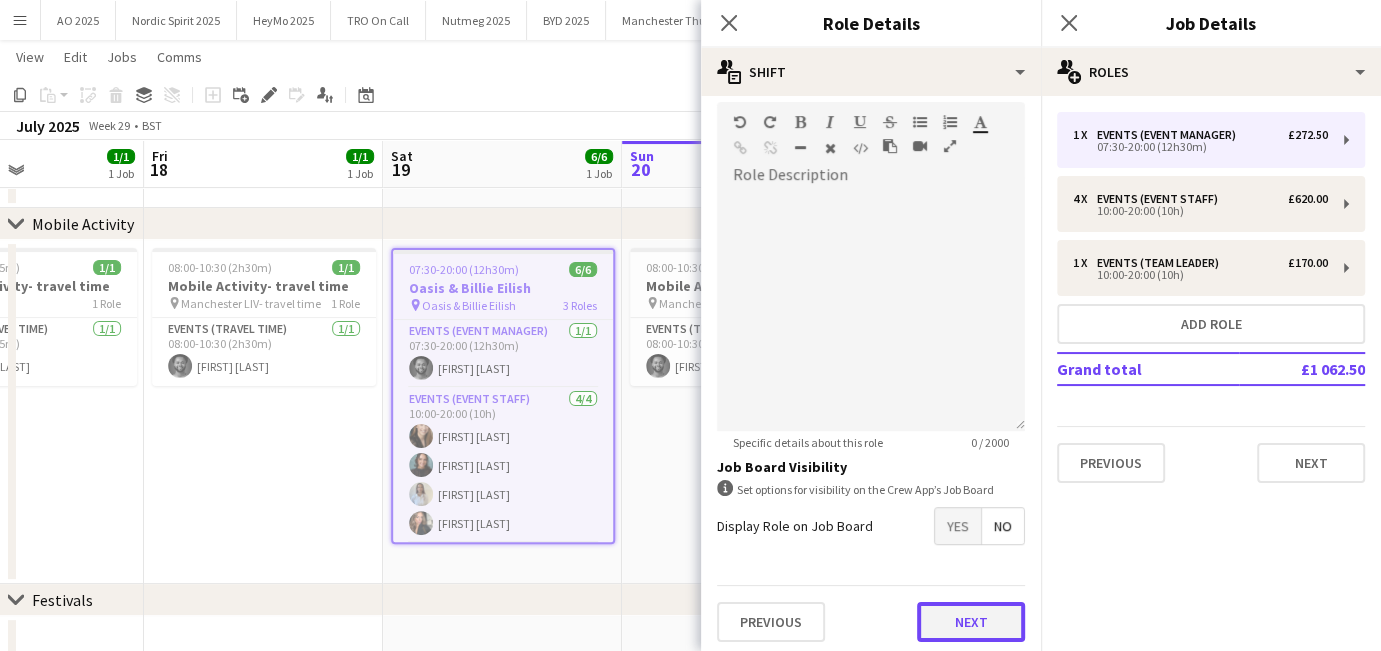 click on "Next" at bounding box center [971, 622] 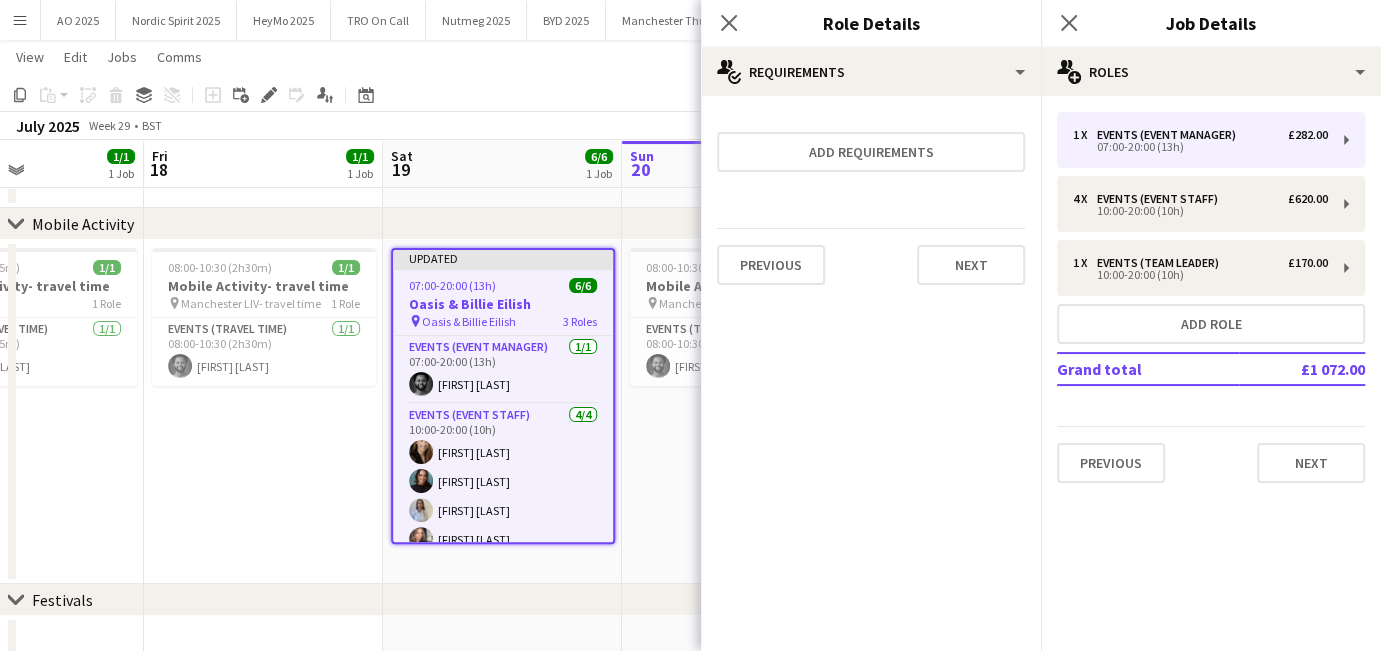 scroll, scrollTop: 0, scrollLeft: 0, axis: both 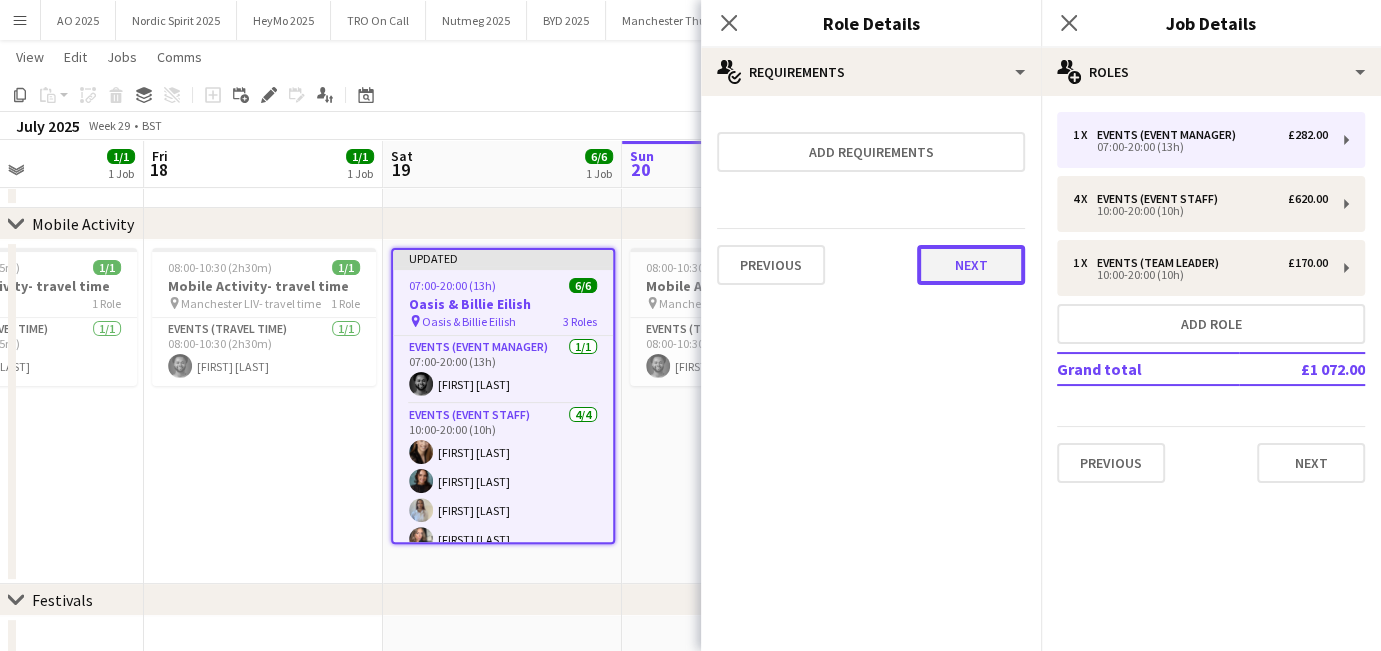 click on "Next" at bounding box center (971, 265) 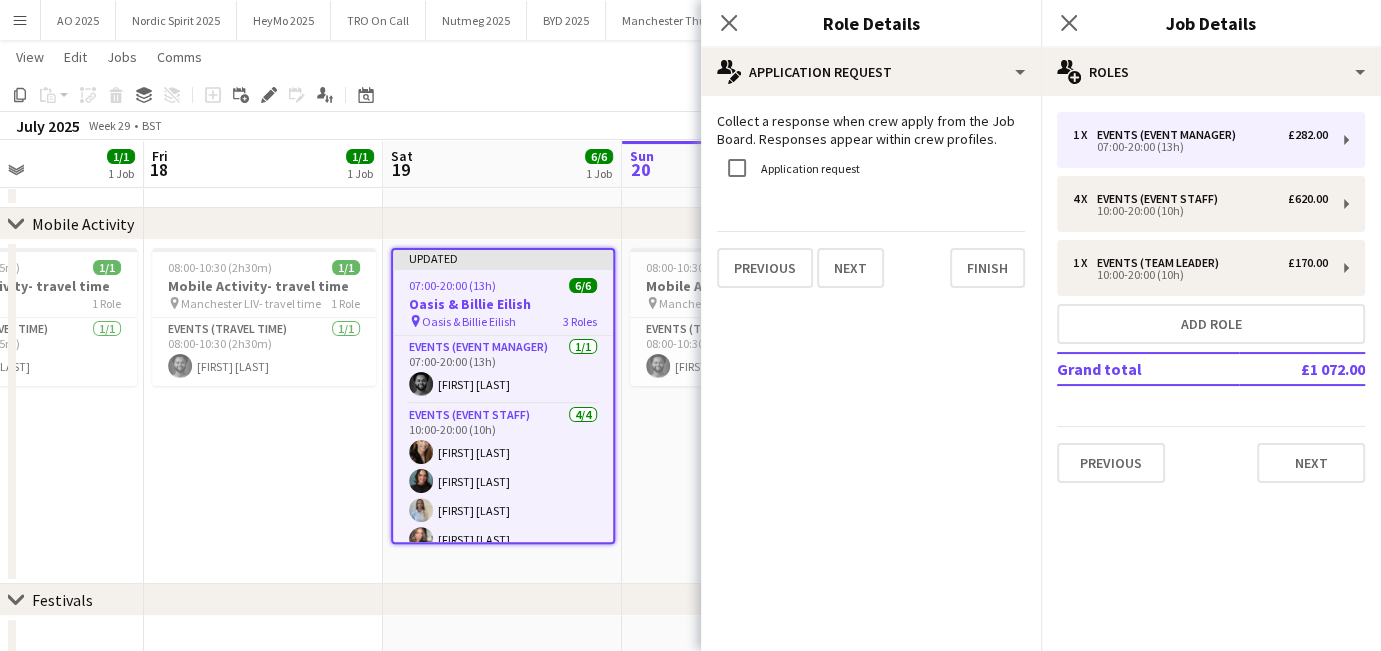 click on "08:00-10:30 (2h30m) 1/1 Mobile Activity- travel time pin Manchester LIV- travel time 1 Role Events (Travel Time) 1/1 08:00-10:30 (2h30m)" at bounding box center (741, 412) 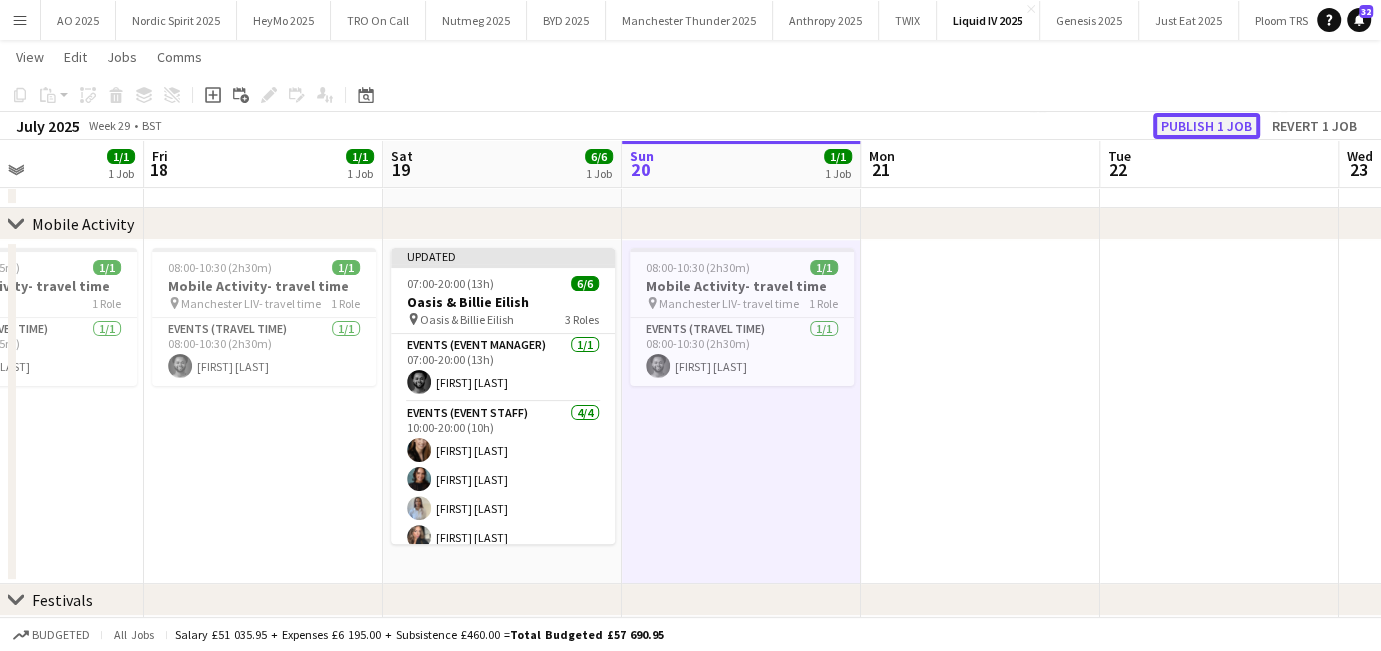 click on "Publish 1 job" 